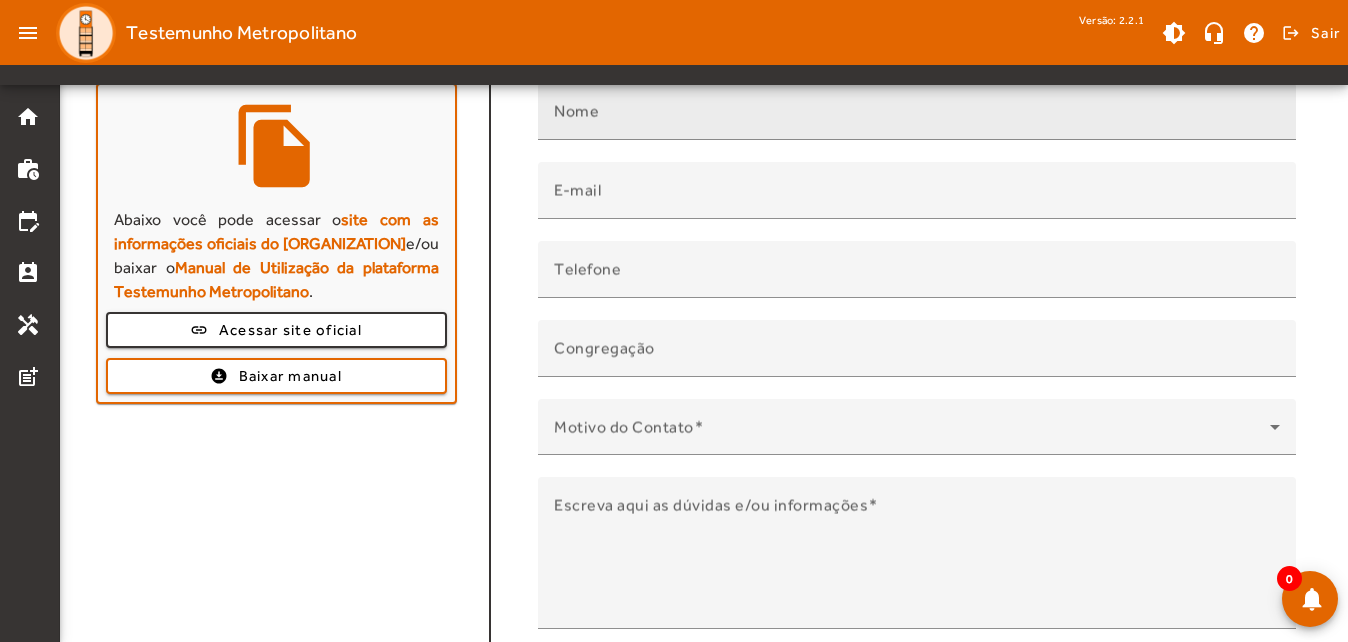 scroll, scrollTop: 90, scrollLeft: 0, axis: vertical 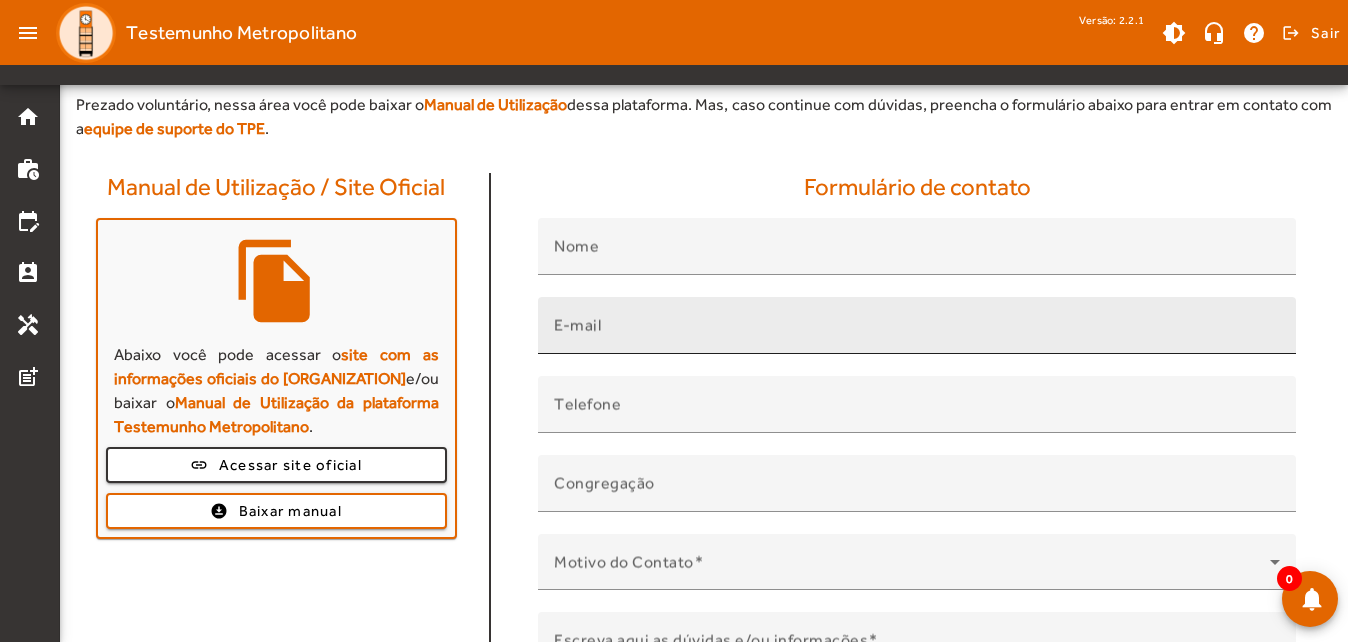 click on "E-mail" at bounding box center [917, 334] 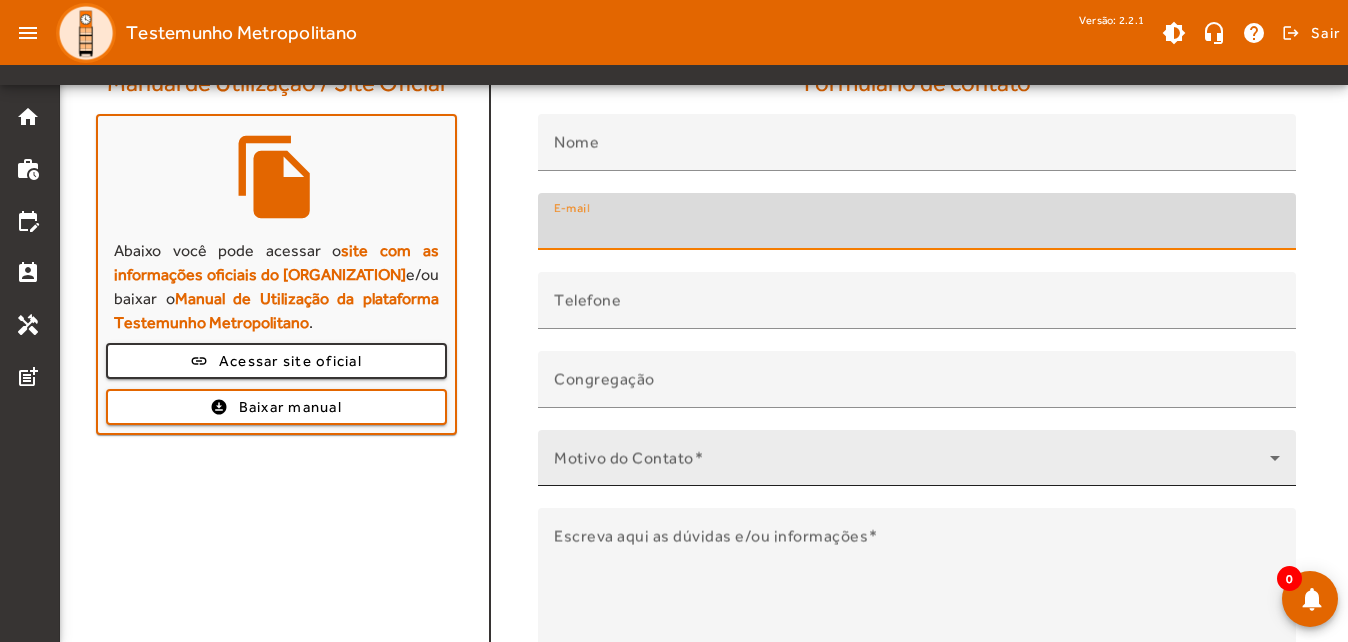 scroll, scrollTop: 290, scrollLeft: 0, axis: vertical 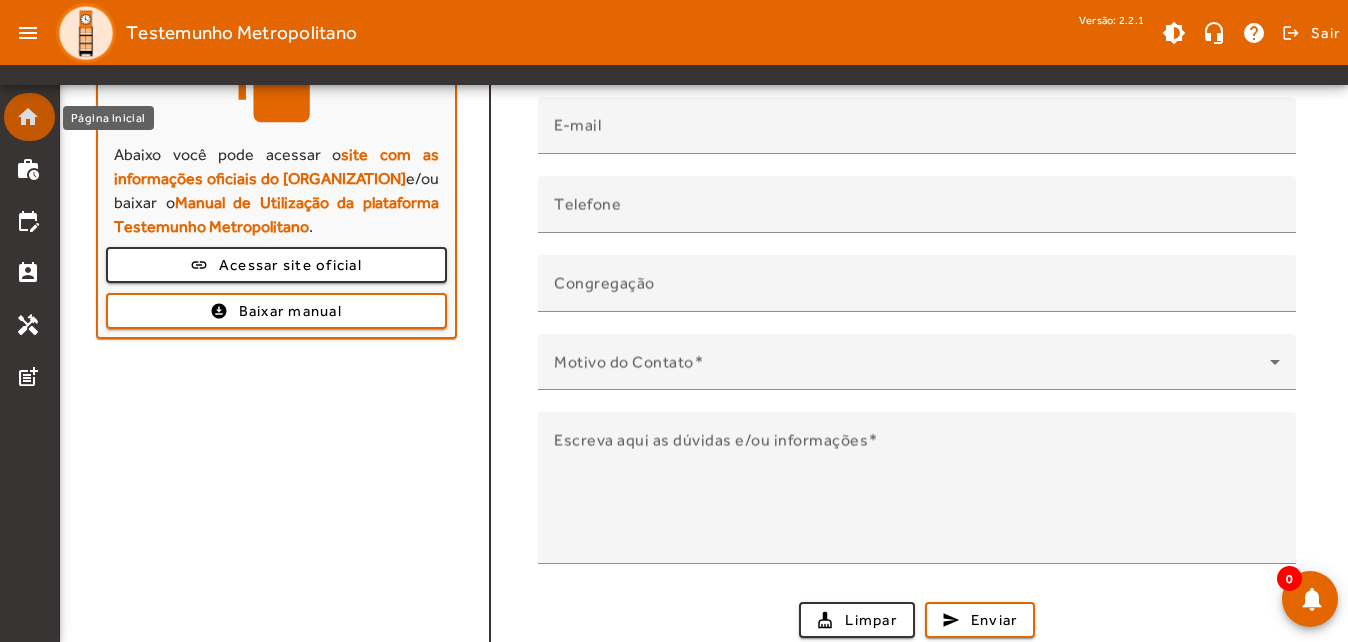 click on "home" 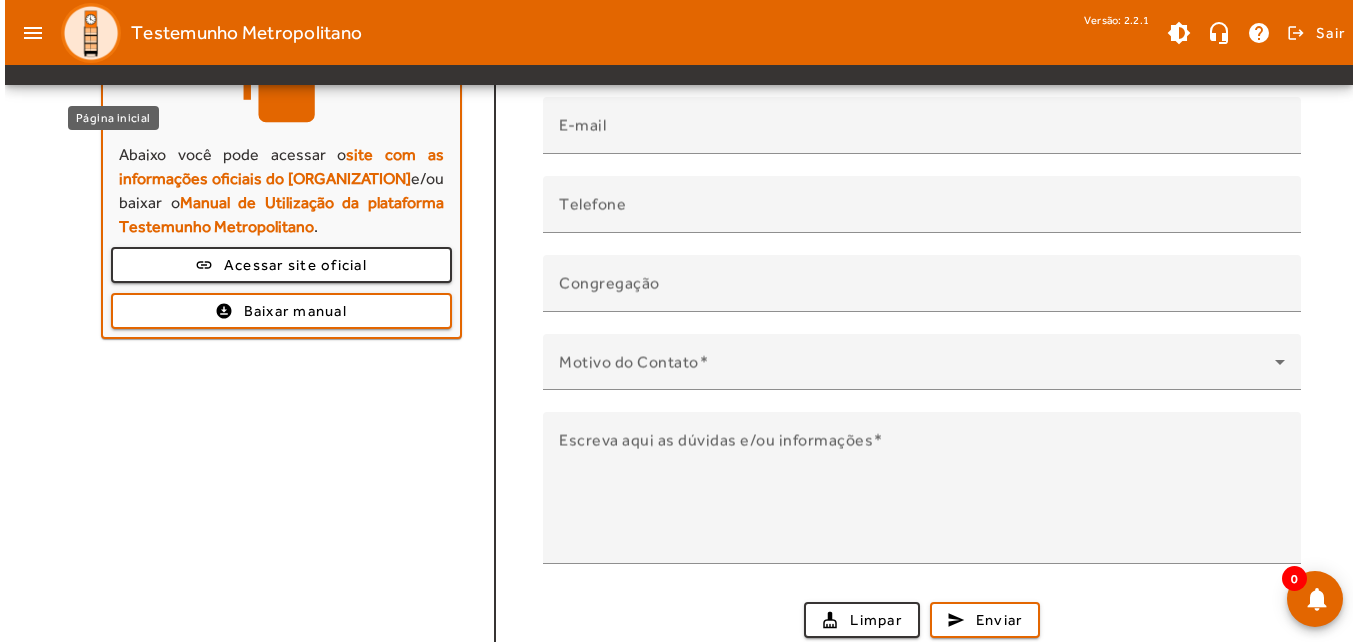 scroll, scrollTop: 0, scrollLeft: 0, axis: both 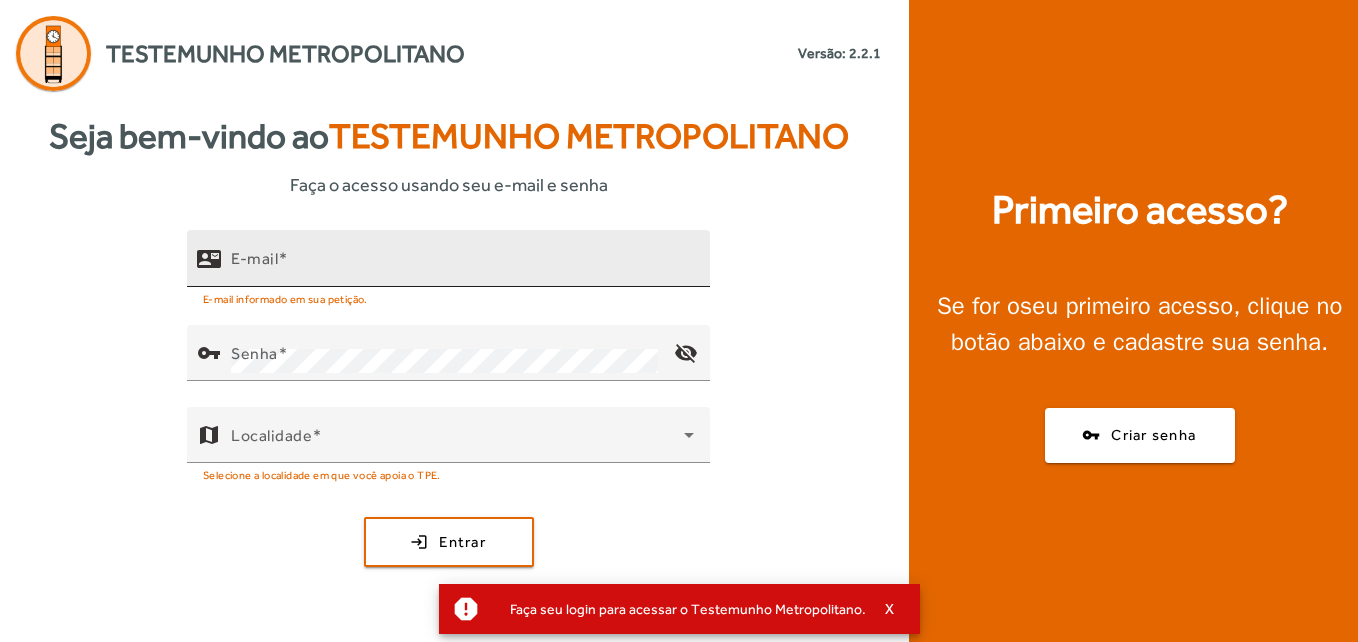 click on "E-mail" at bounding box center [462, 267] 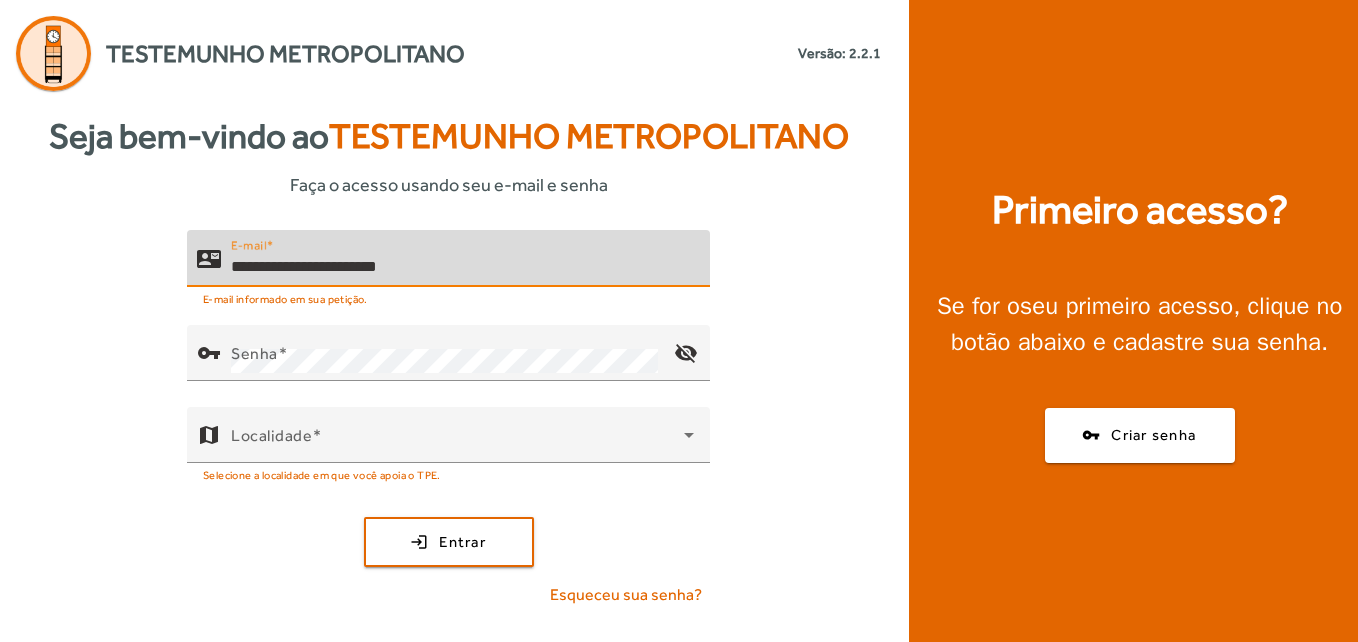 type on "**********" 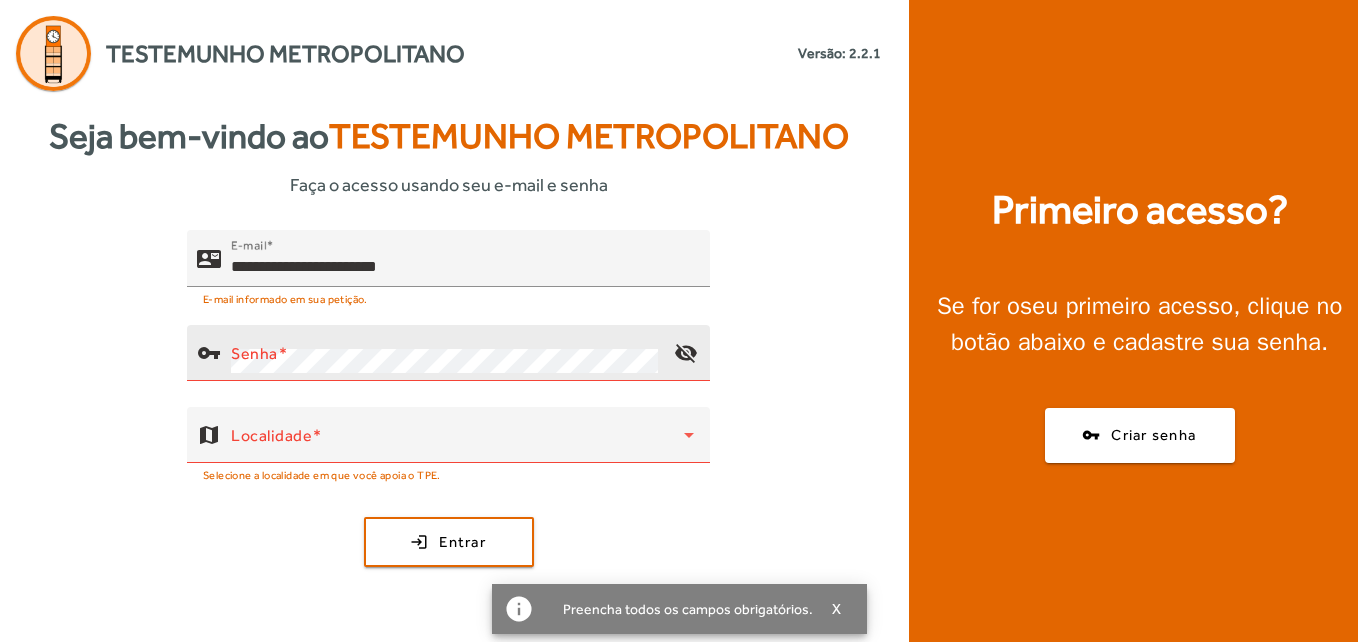 click on "Senha" 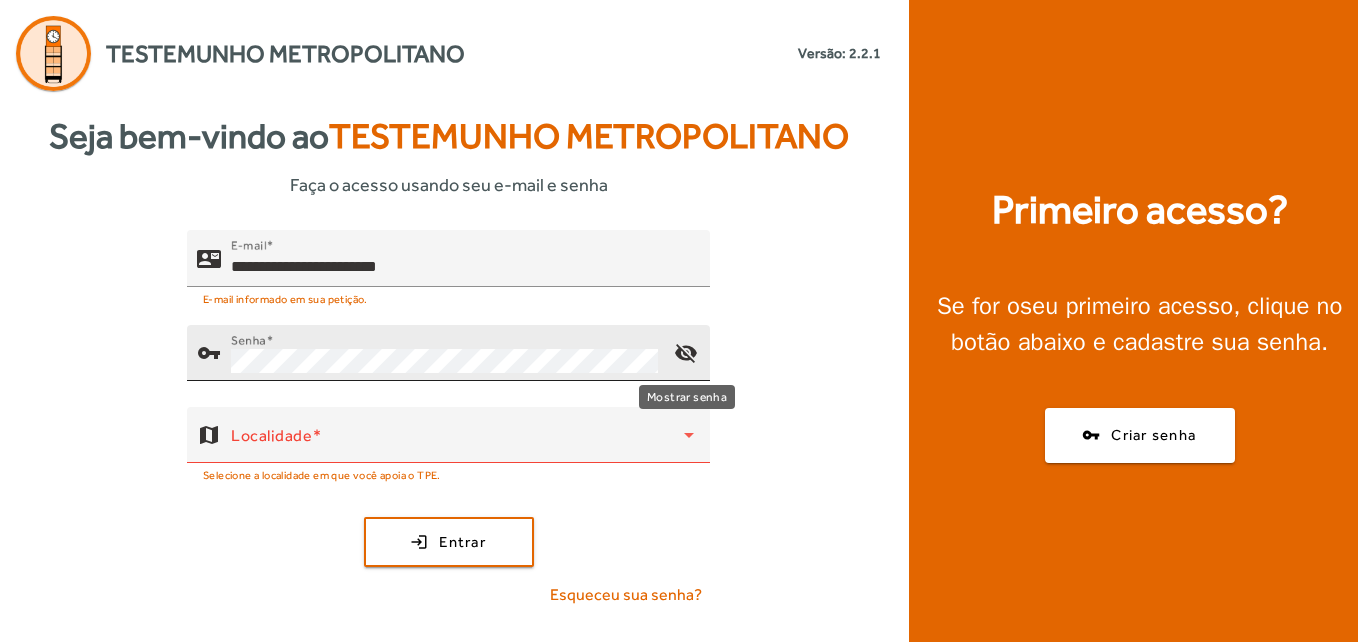 click on "visibility_off" 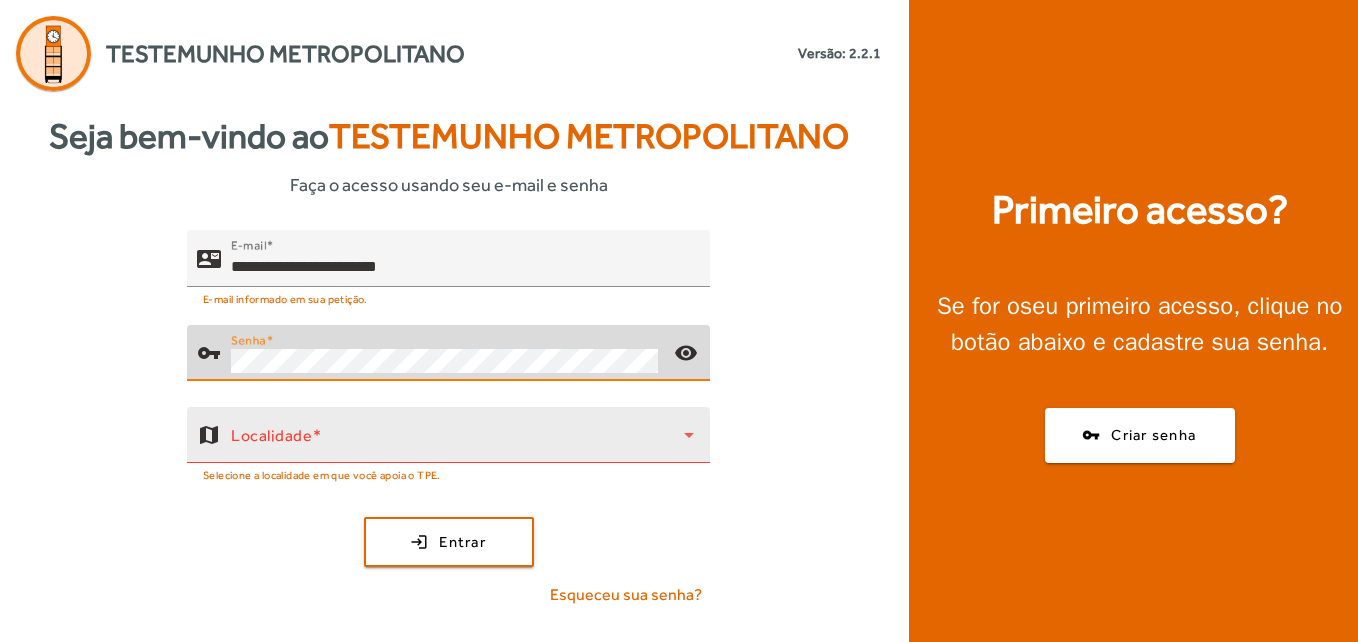 click at bounding box center (457, 443) 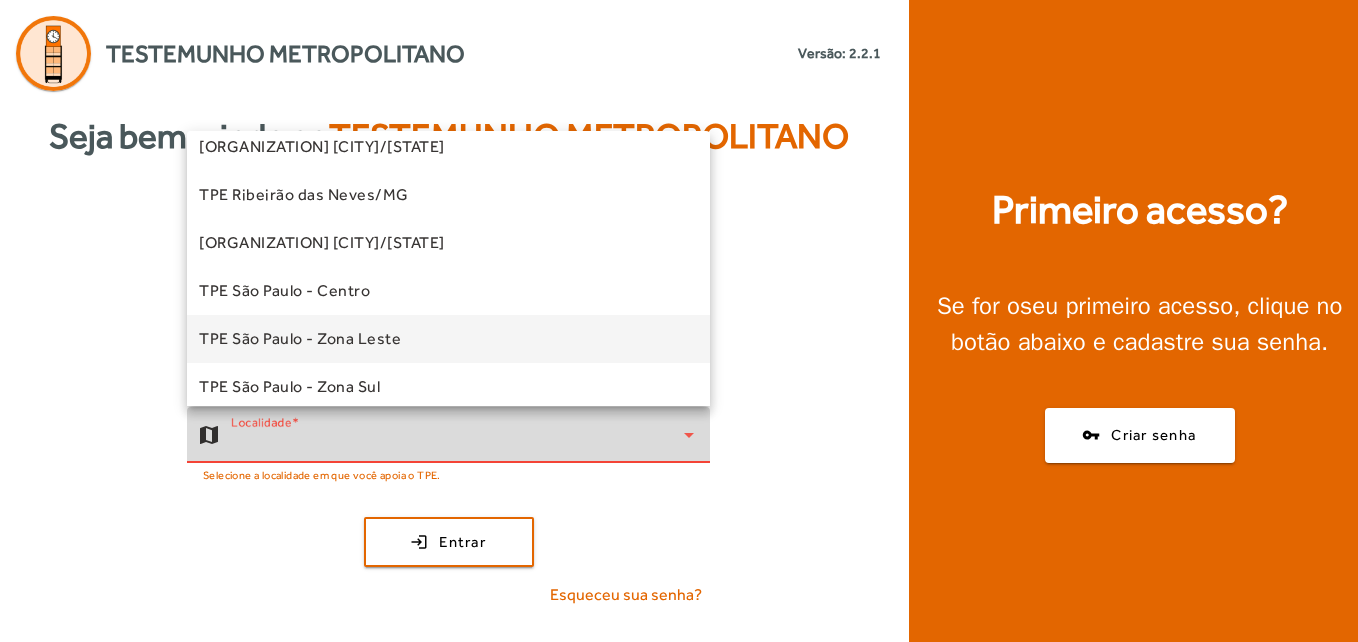 scroll, scrollTop: 557, scrollLeft: 0, axis: vertical 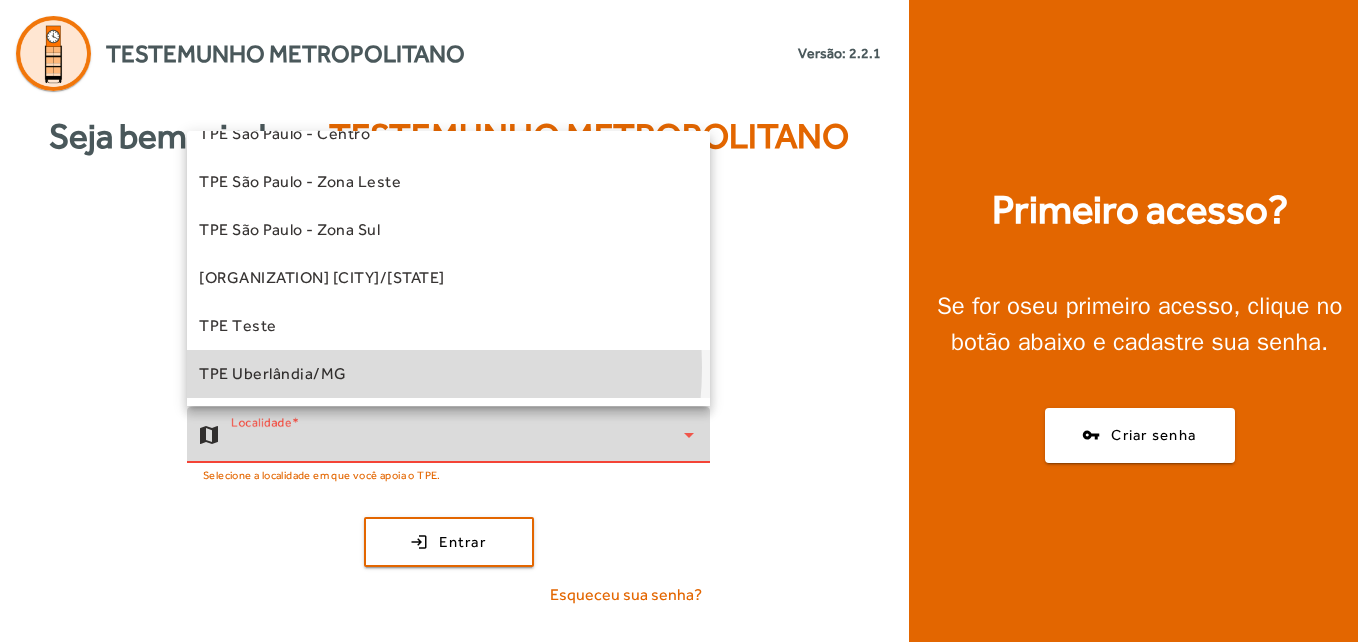 click on "TPE Uberlândia/MG" at bounding box center [448, 374] 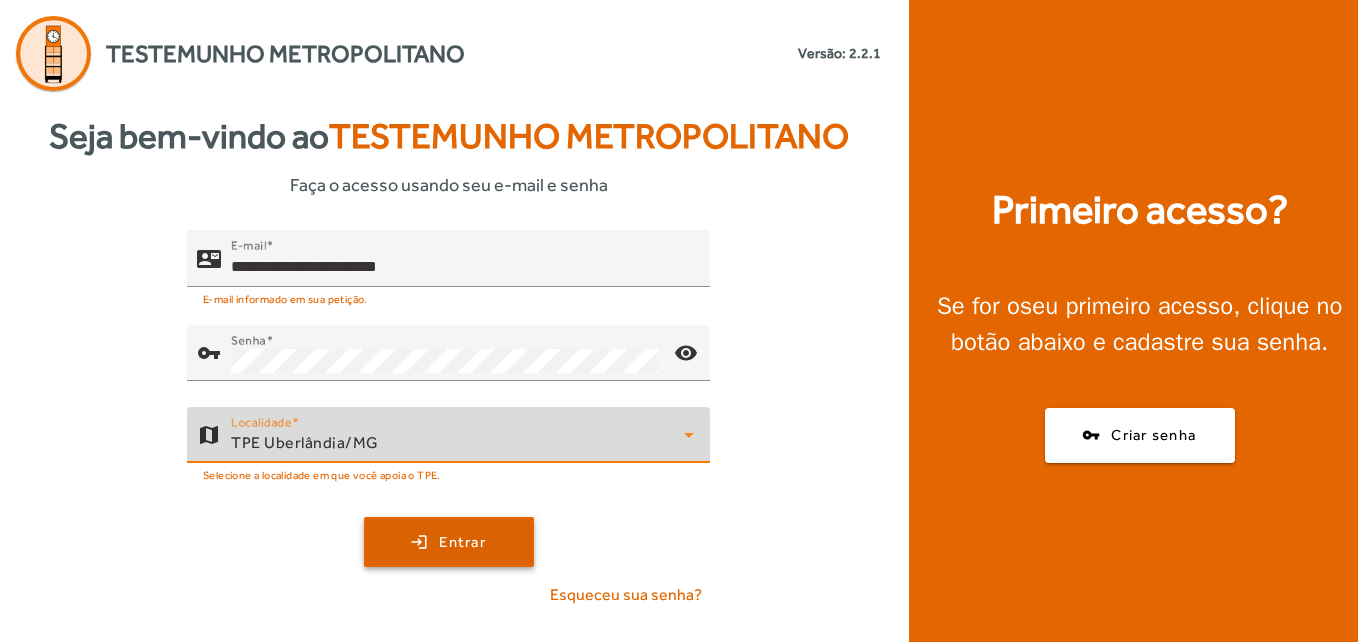 click on "Entrar" 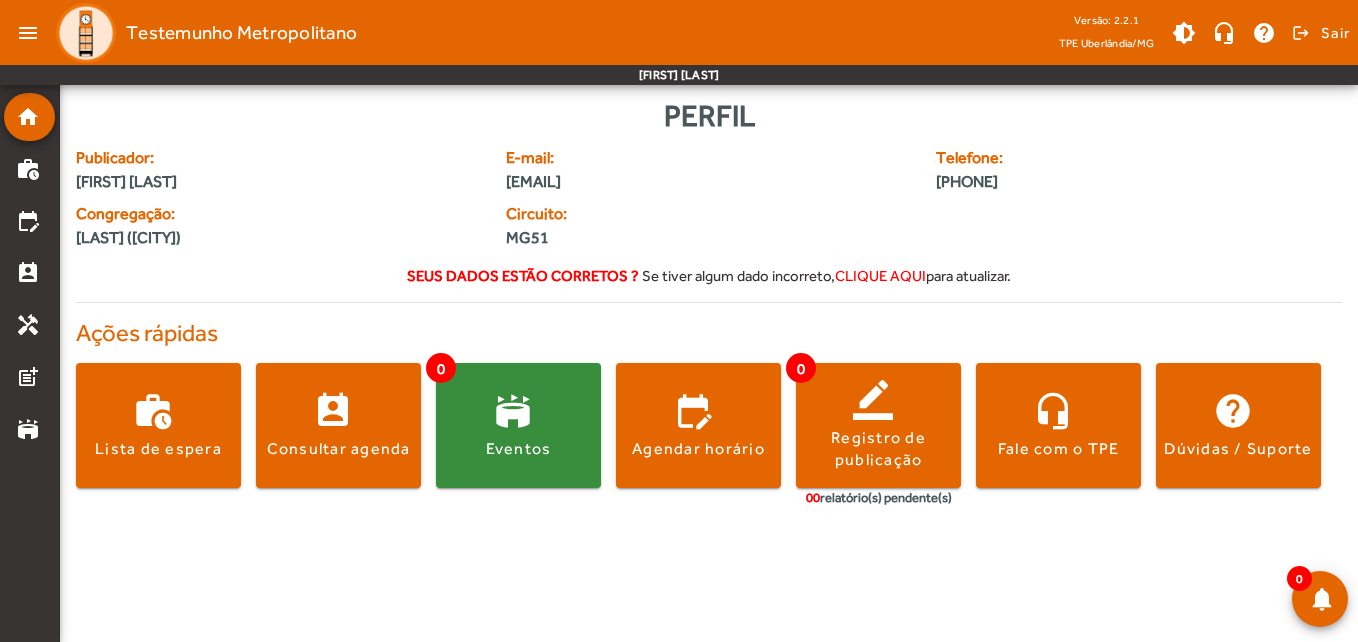 click on "clique aqui" 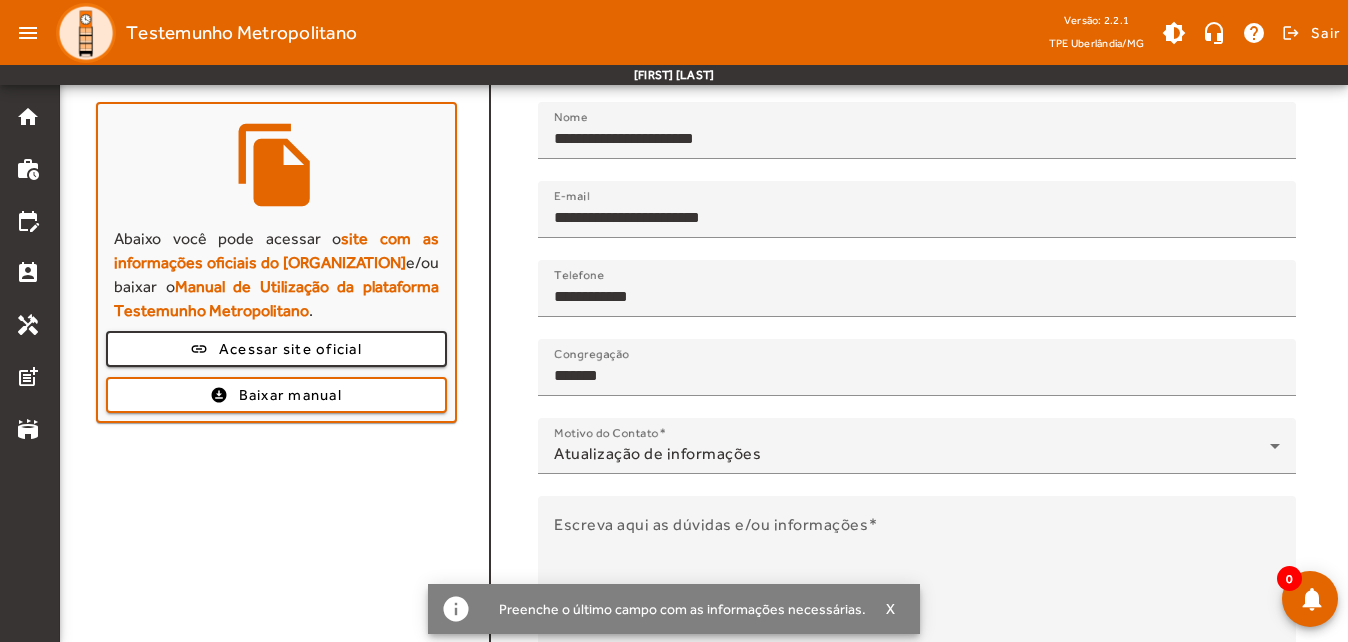 scroll, scrollTop: 263, scrollLeft: 0, axis: vertical 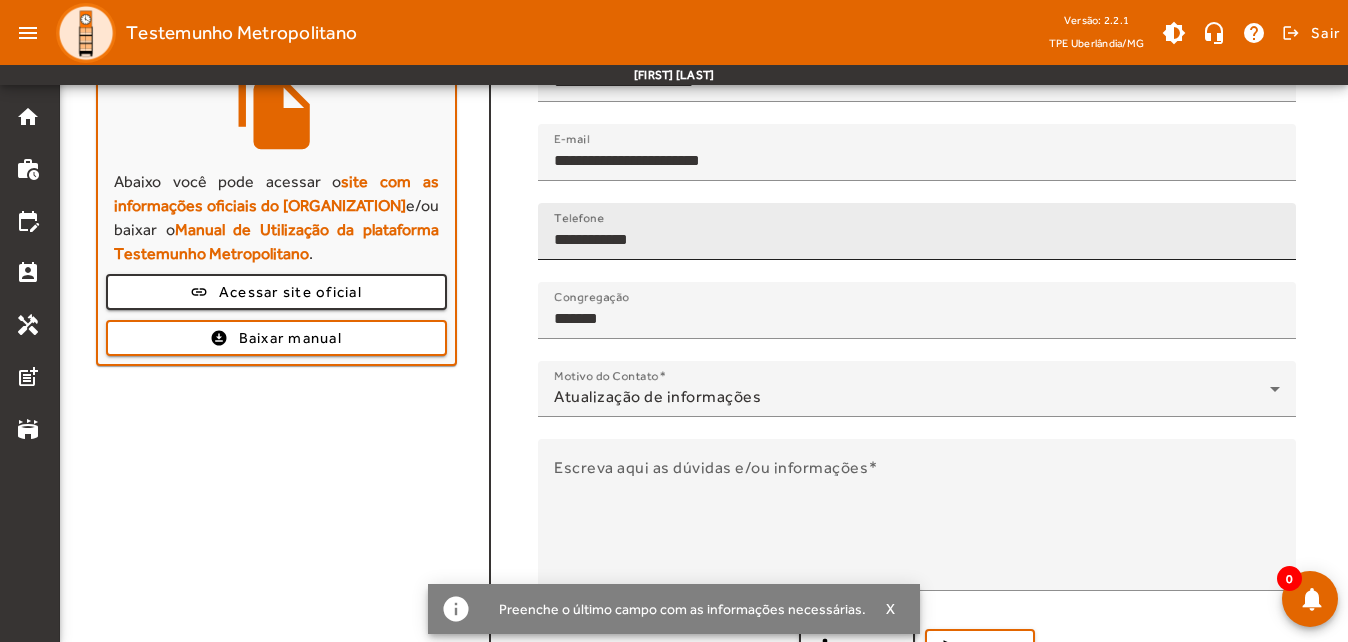 click on "**********" at bounding box center (917, 240) 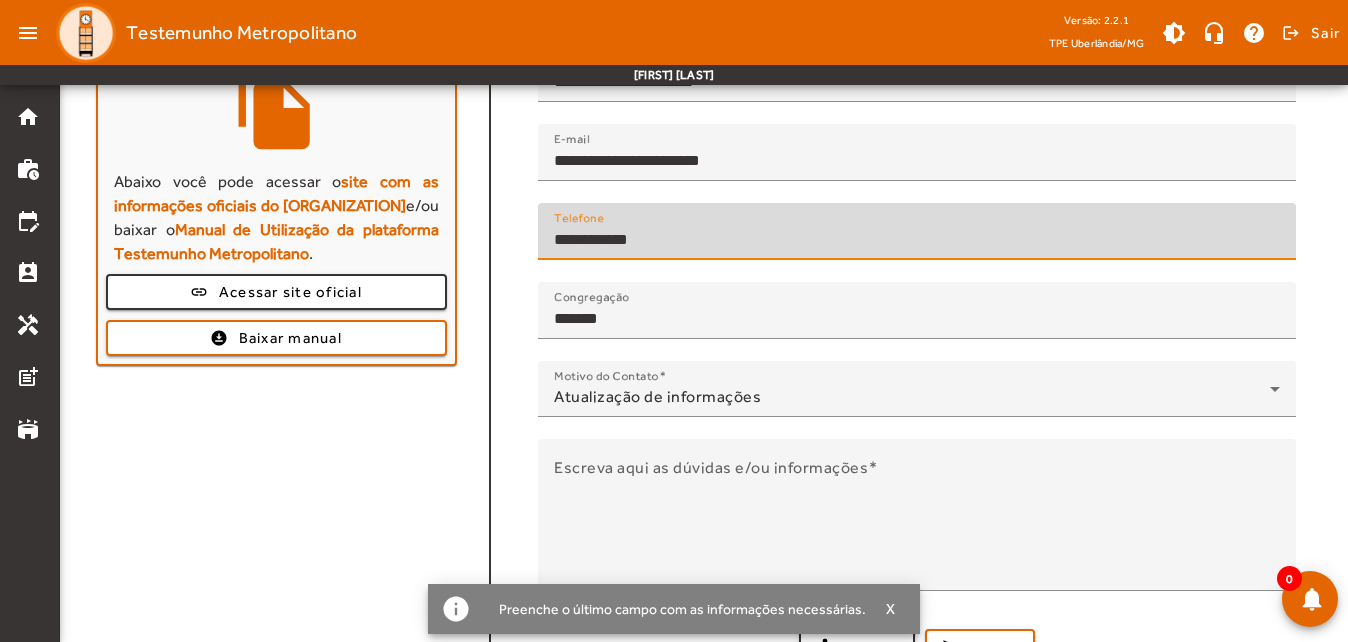 drag, startPoint x: 746, startPoint y: 243, endPoint x: 592, endPoint y: 238, distance: 154.08115 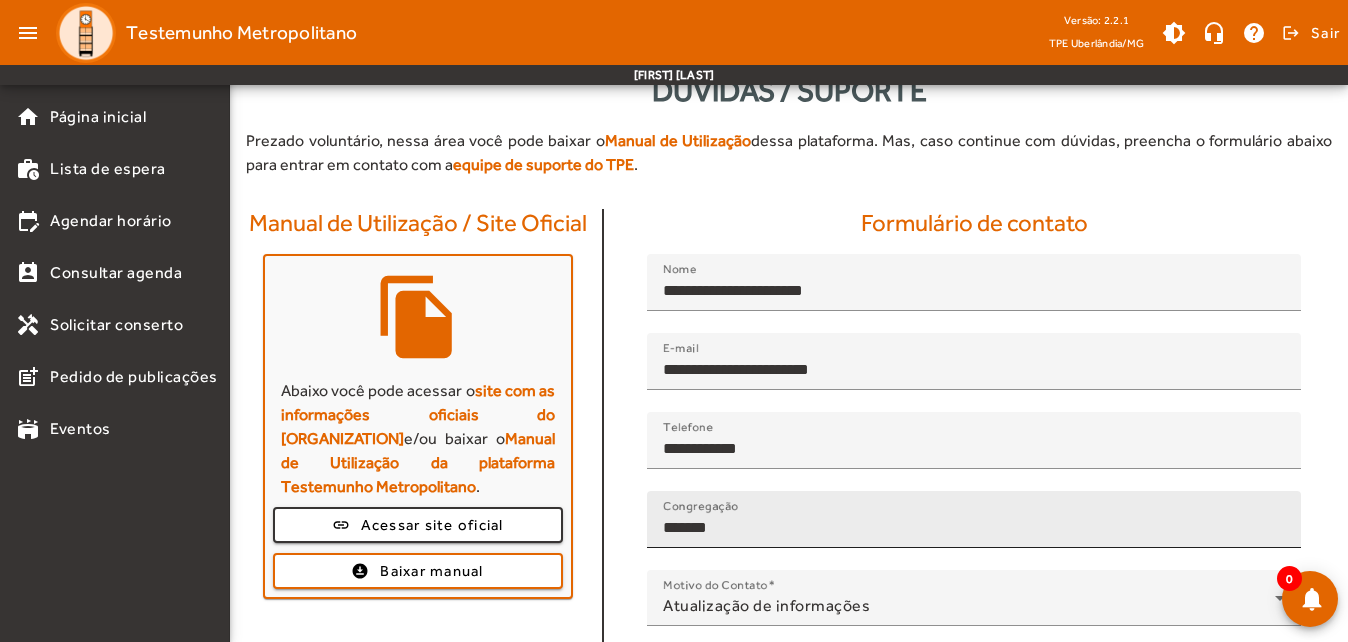 scroll, scrollTop: 100, scrollLeft: 0, axis: vertical 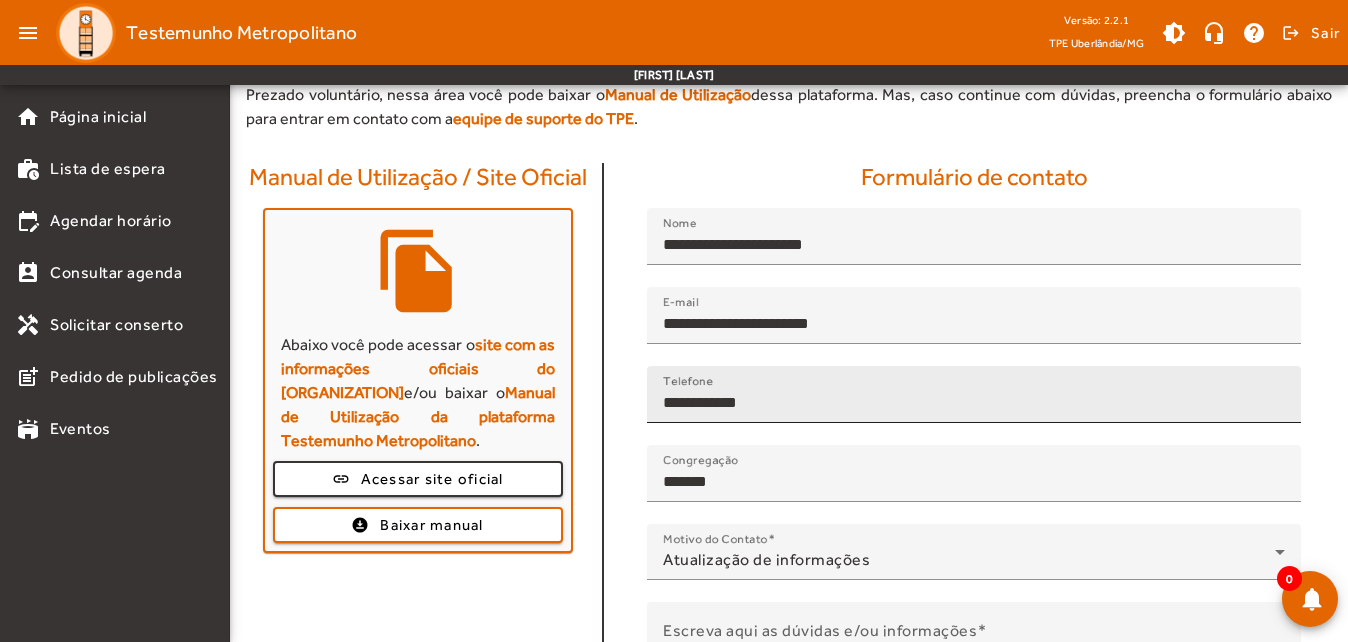 click on "**********" at bounding box center [974, 403] 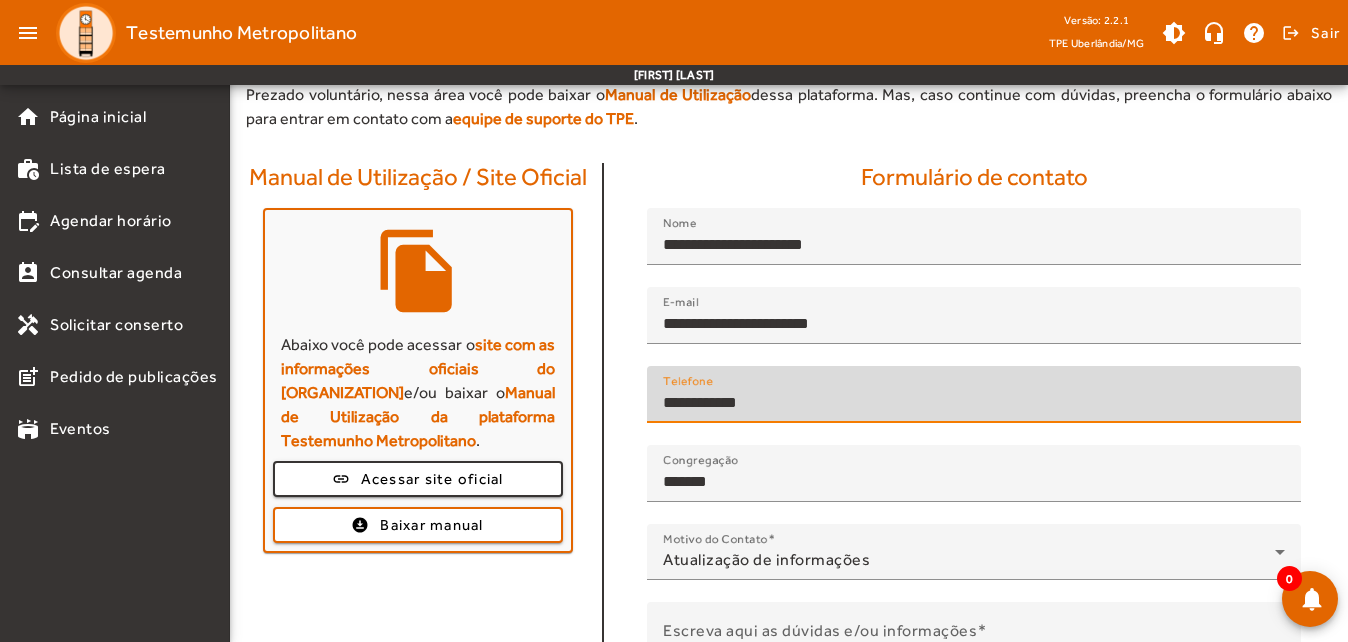 click on "**********" at bounding box center (974, 403) 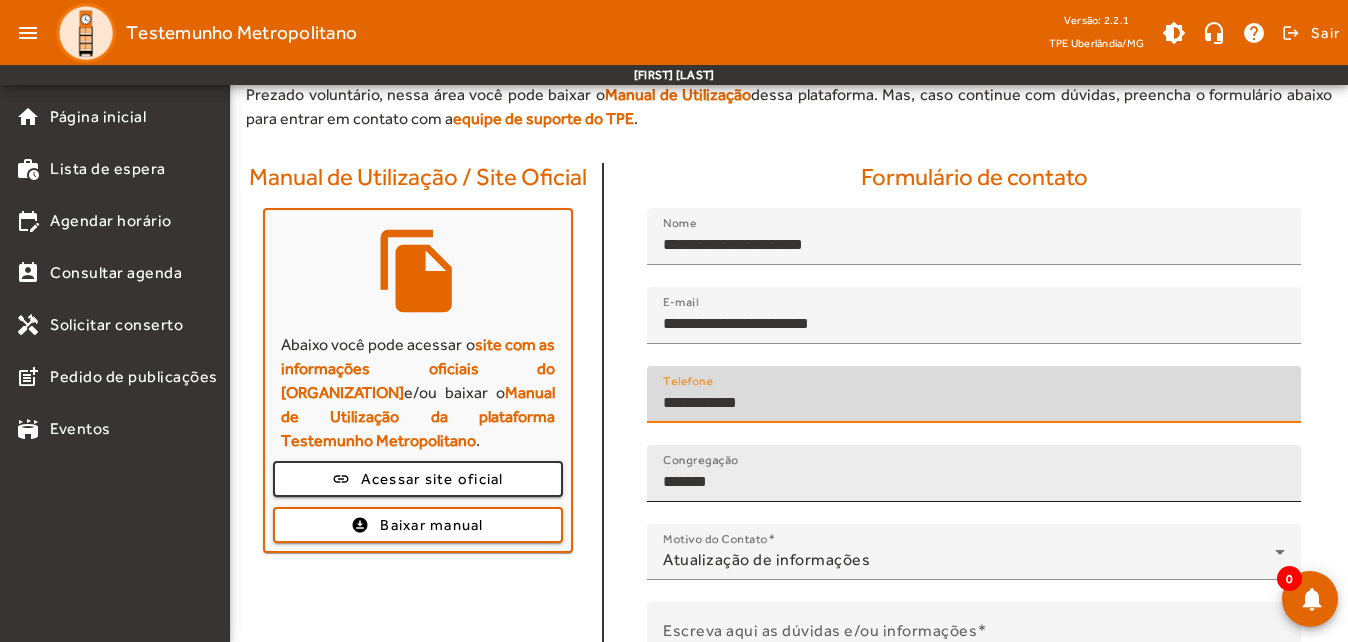 drag, startPoint x: 780, startPoint y: 401, endPoint x: 742, endPoint y: 490, distance: 96.77293 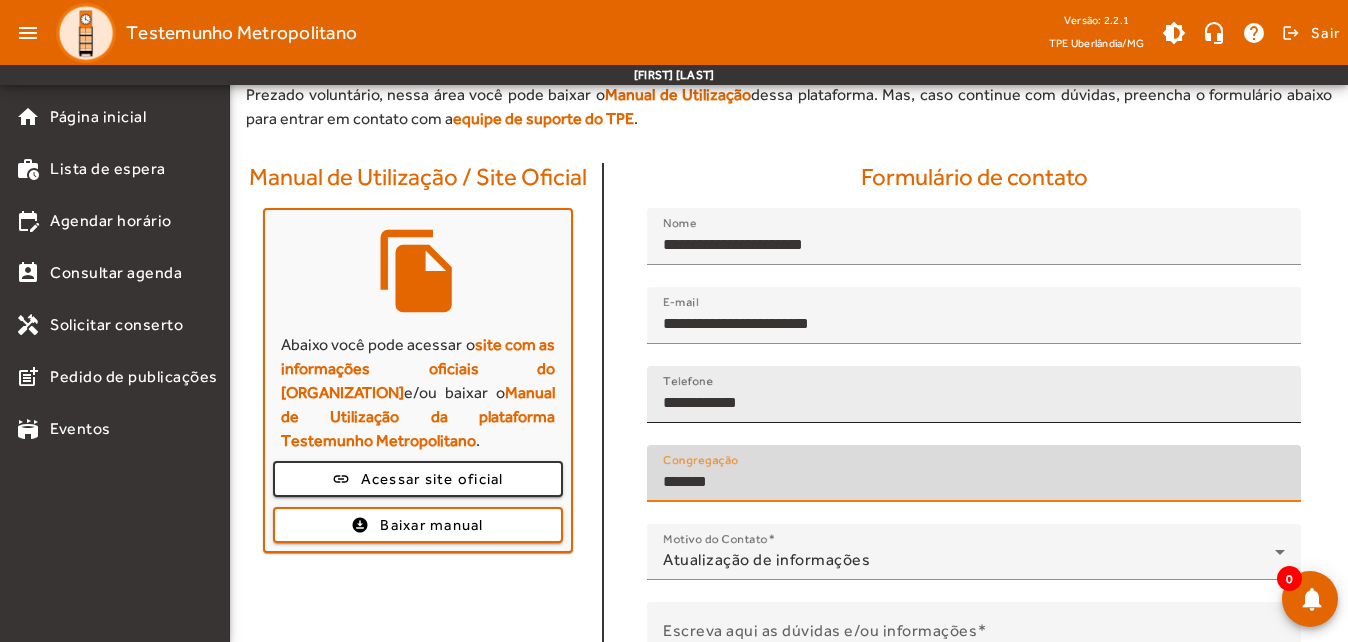 click on "**********" at bounding box center [974, 403] 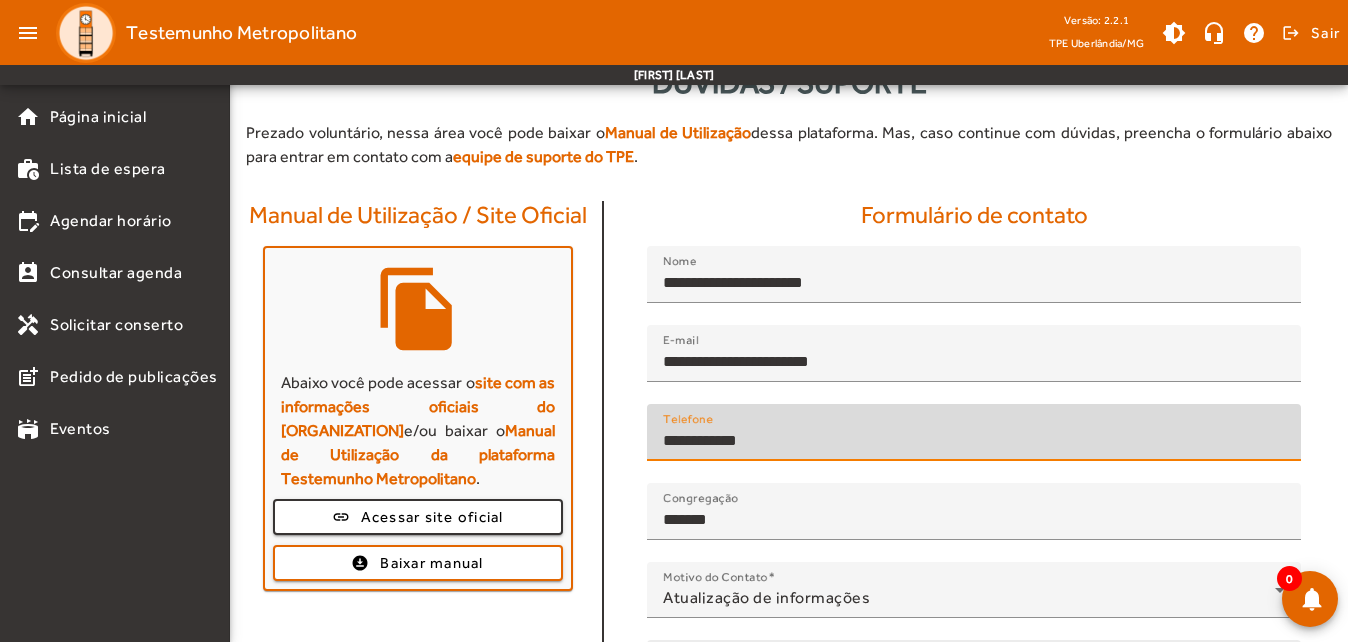 scroll, scrollTop: 0, scrollLeft: 0, axis: both 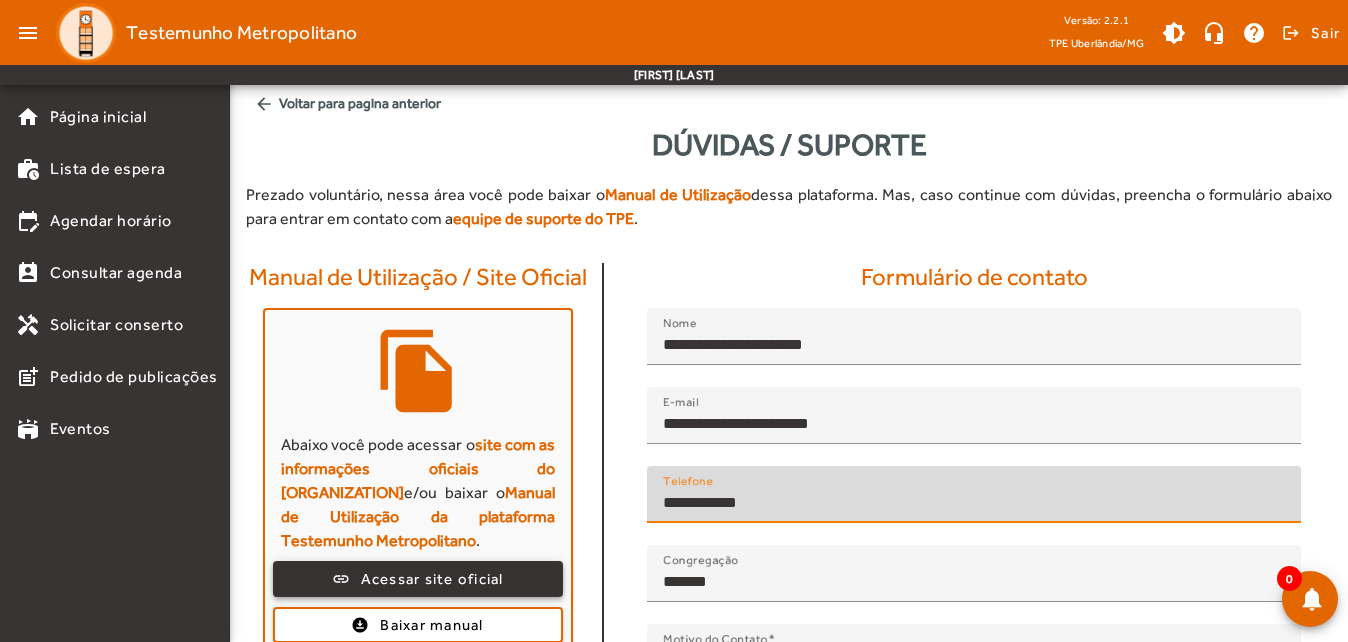click on "Acessar site oficial" 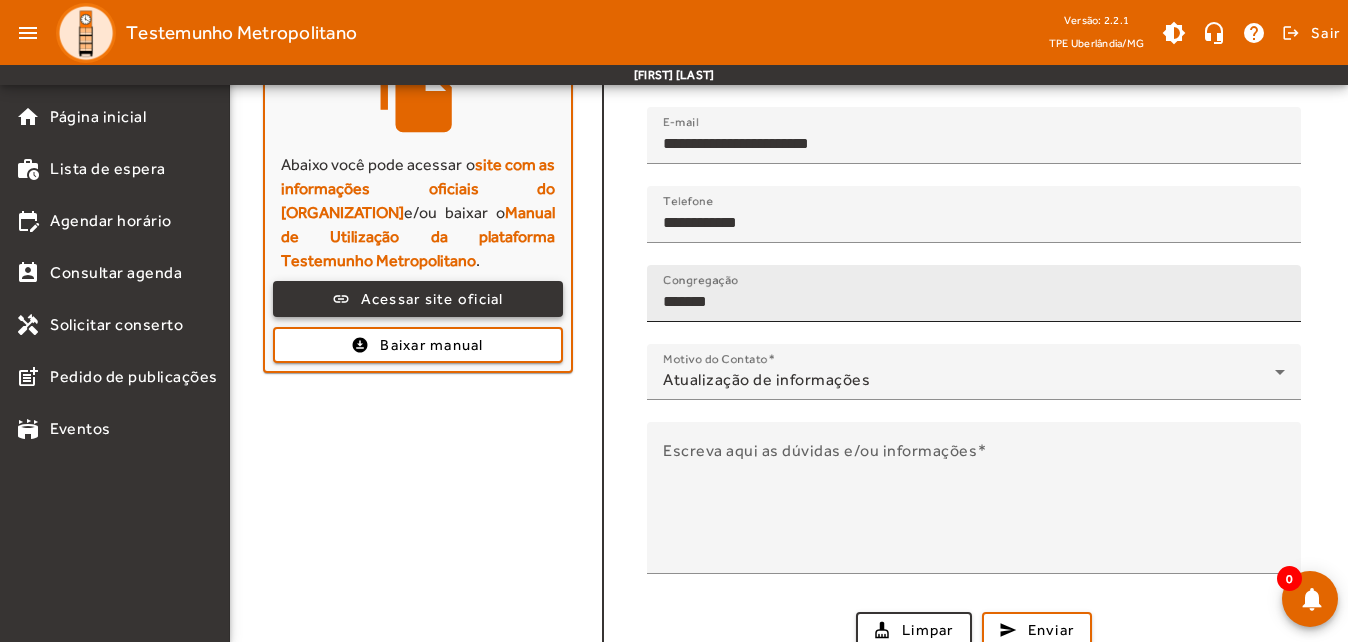 scroll, scrollTop: 290, scrollLeft: 0, axis: vertical 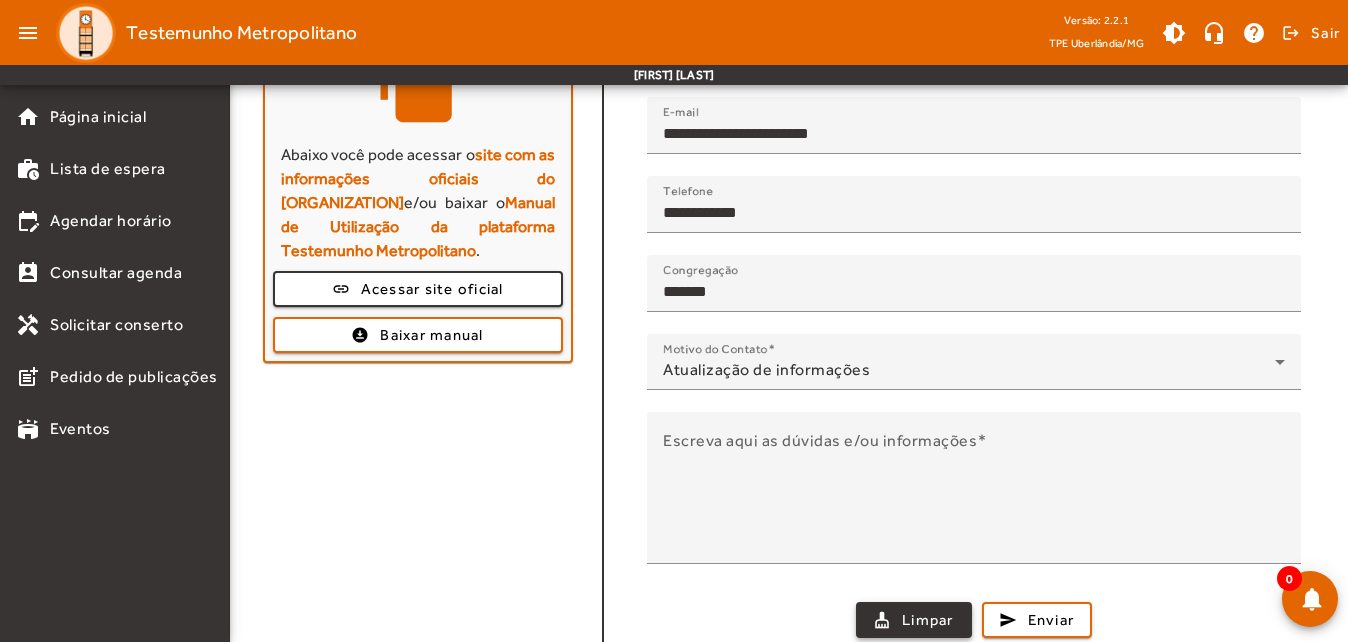 click at bounding box center [914, 620] 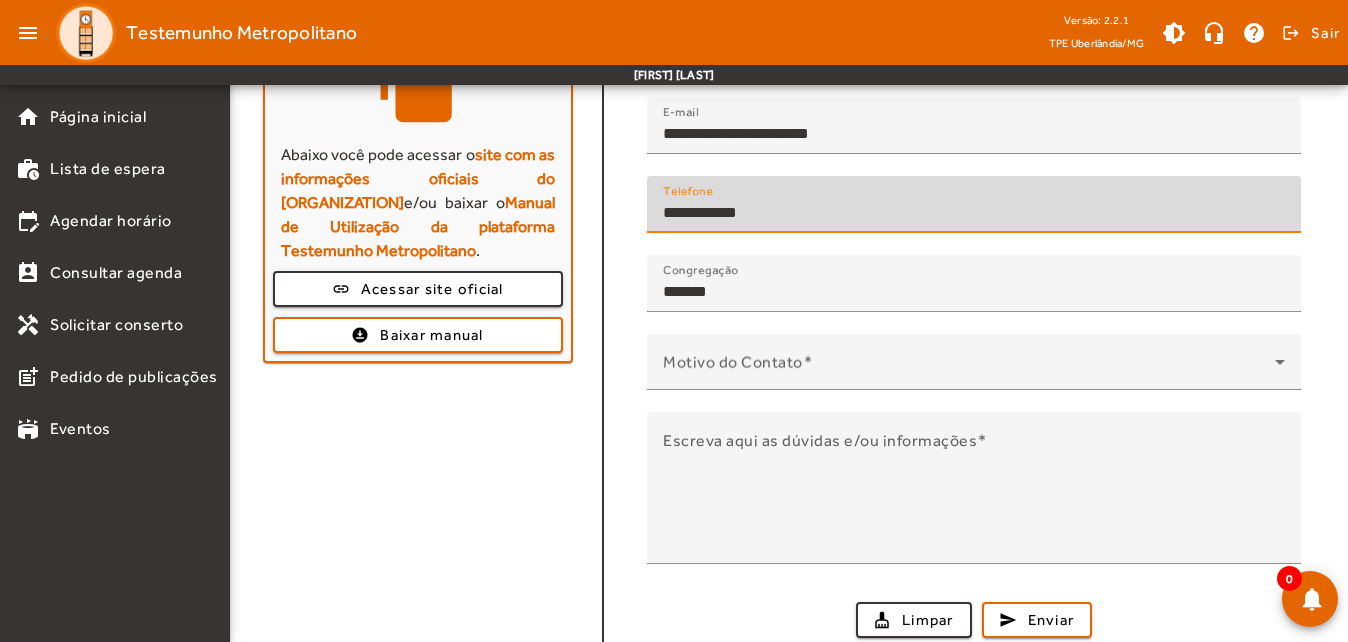 click on "**********" at bounding box center [974, 213] 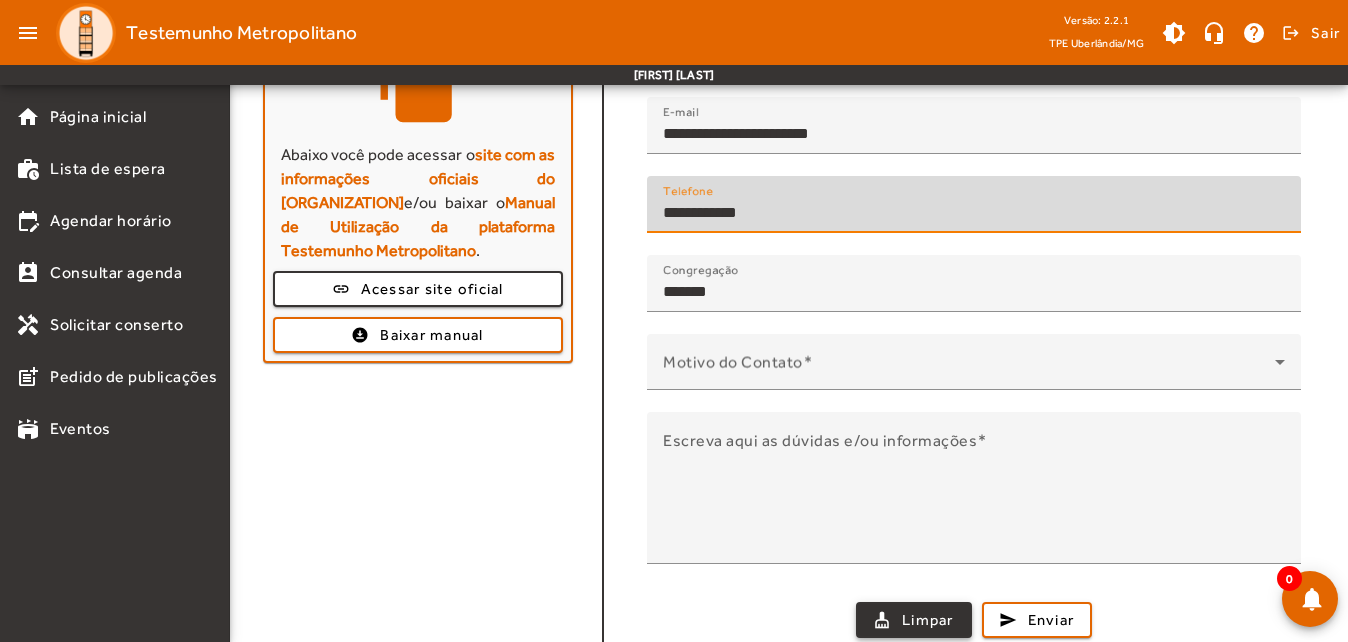 click on "cleaning_services  Limpar" at bounding box center [914, 620] 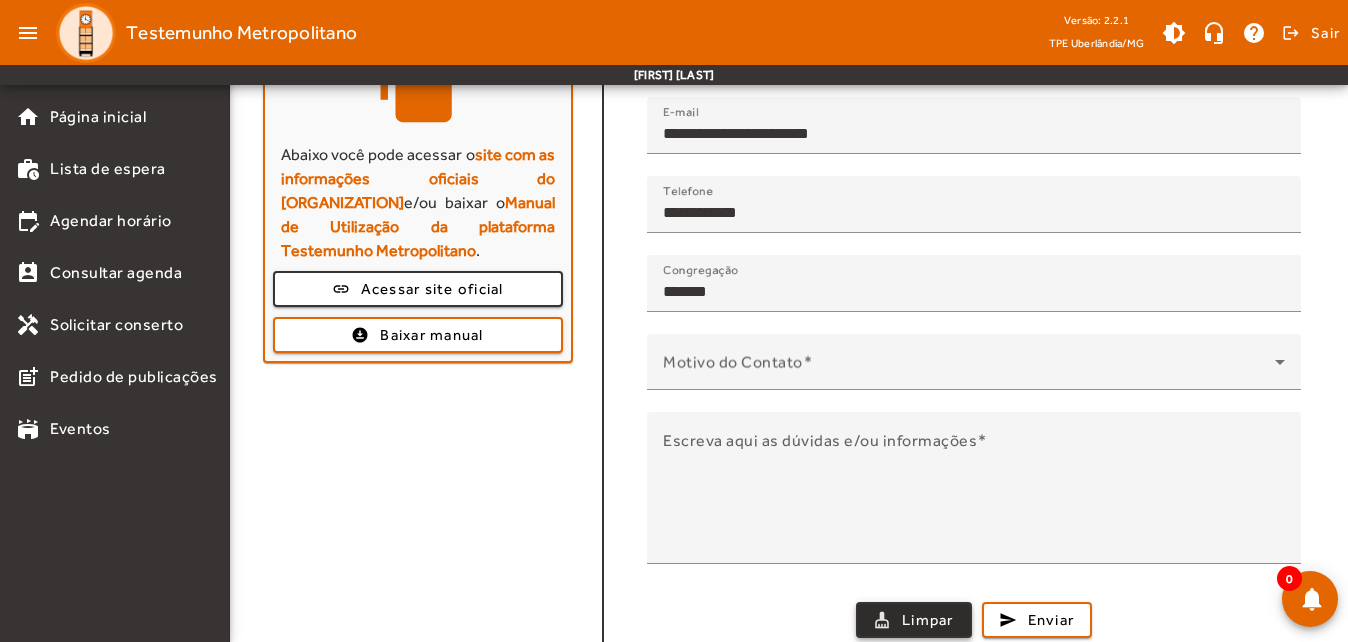 click on "cleaning_services  Limpar" at bounding box center [914, 620] 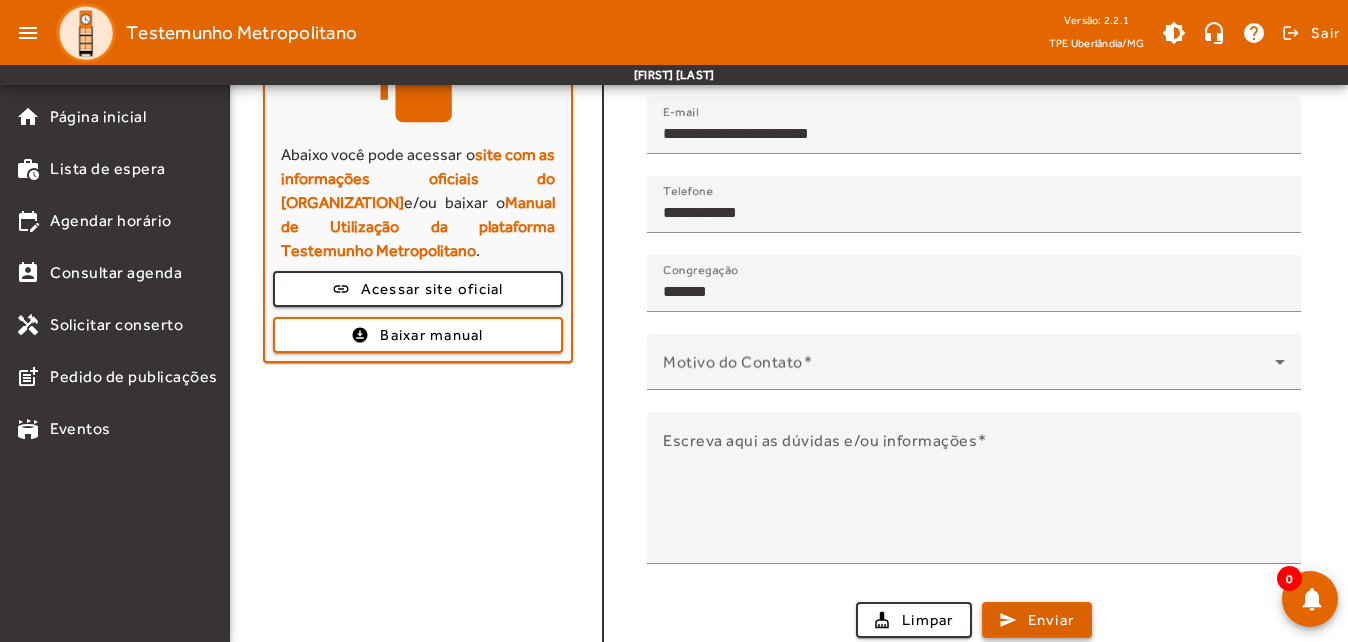 click on "Enviar" at bounding box center [1051, 620] 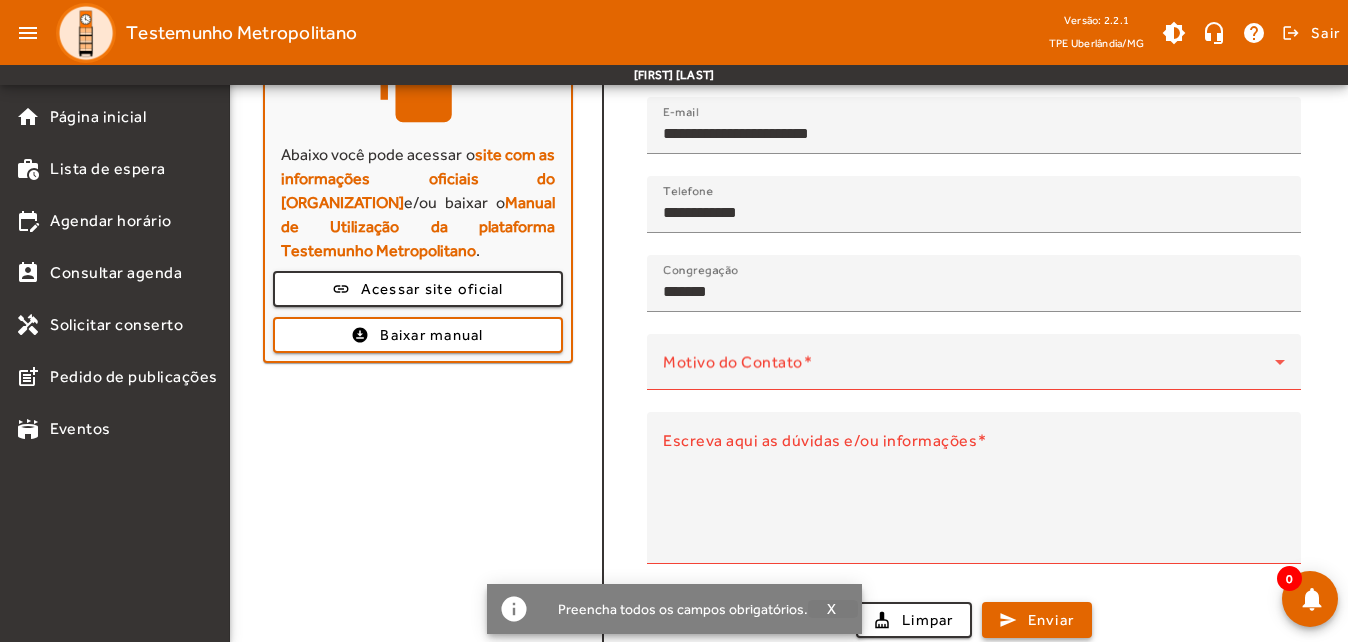 type 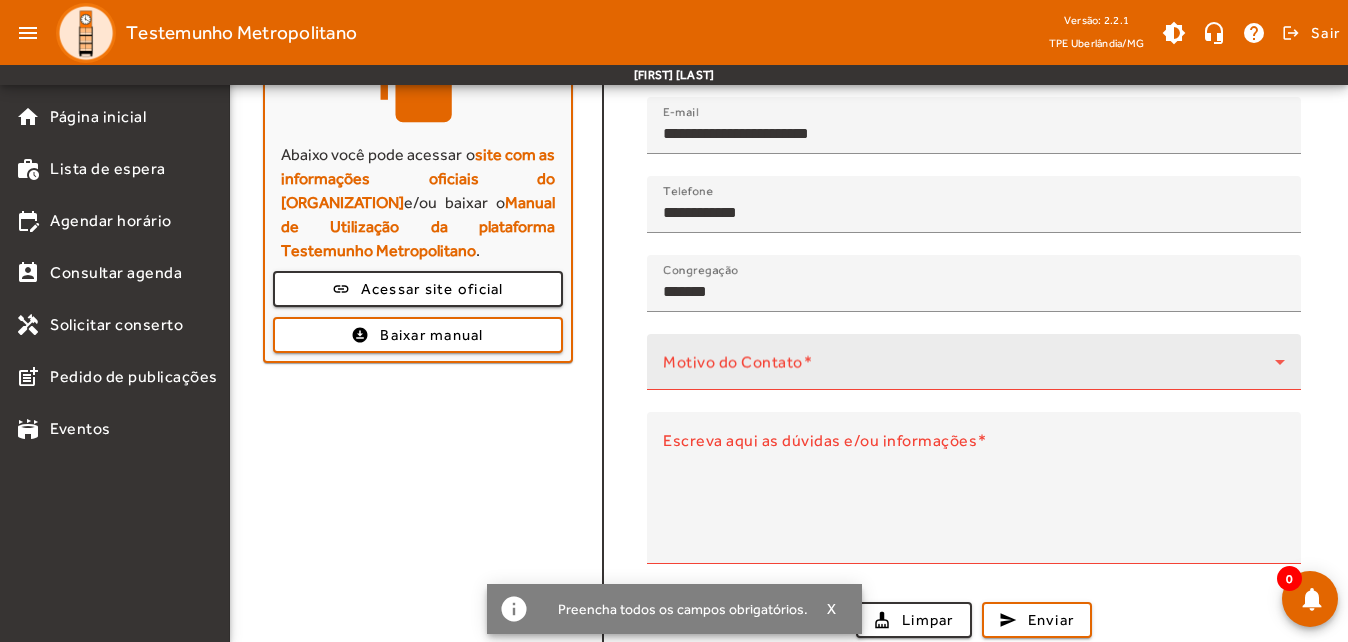 click on "Motivo do Contato" at bounding box center [974, 362] 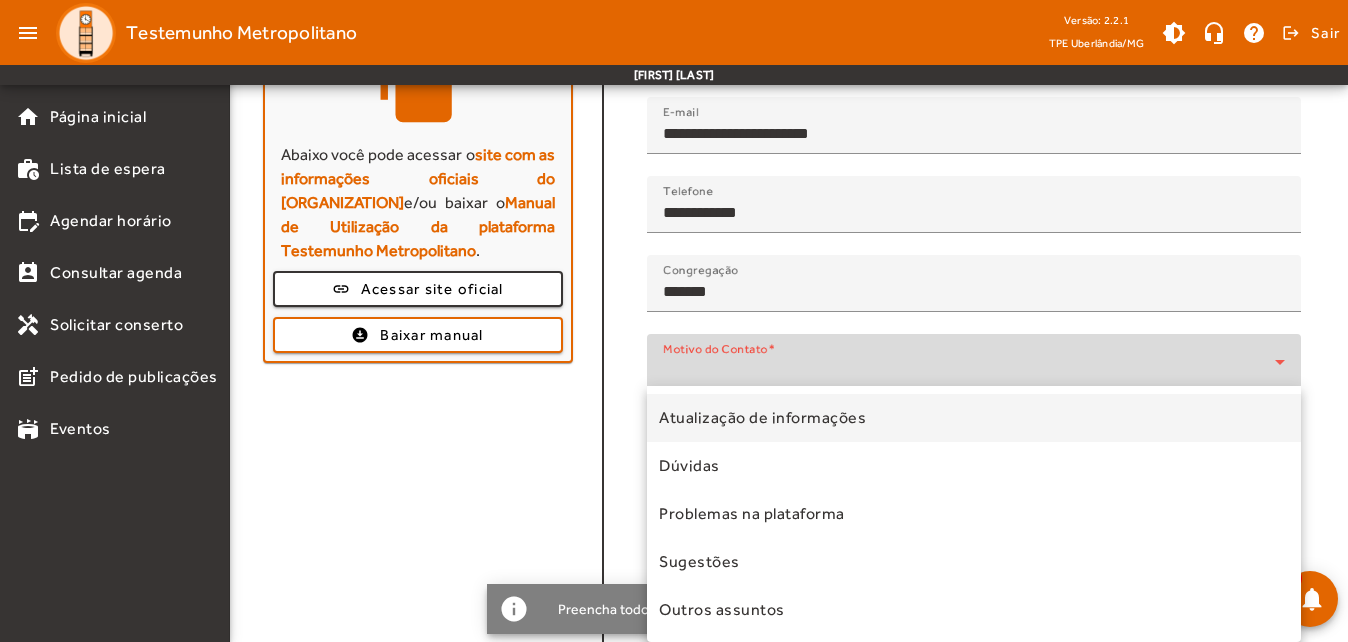 click on "Atualização de informações" at bounding box center (974, 418) 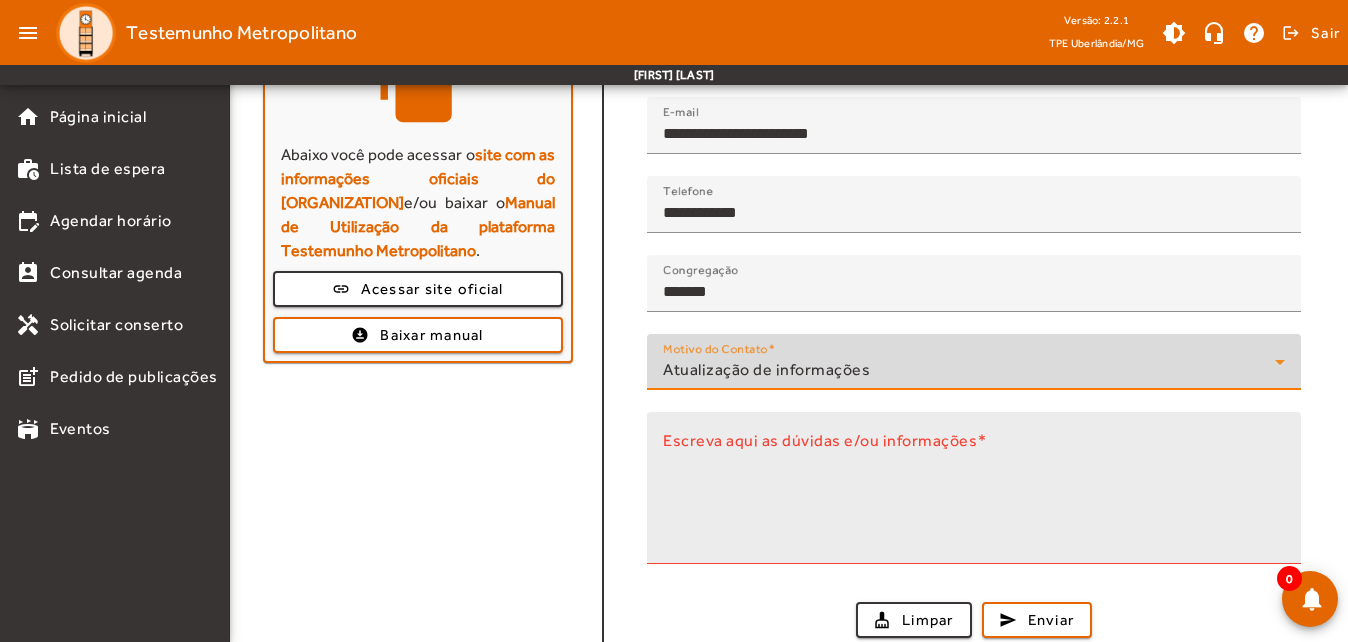 click on "Escreva aqui as dúvidas e/ou informações" at bounding box center (974, 496) 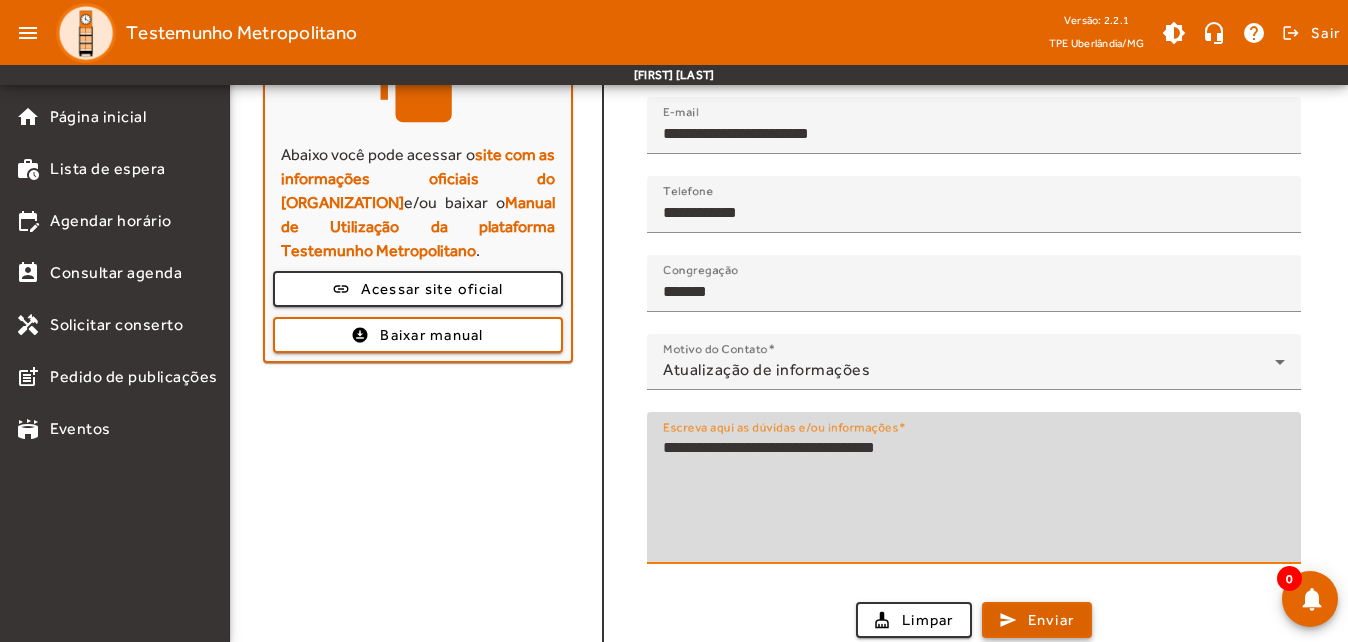 type on "**********" 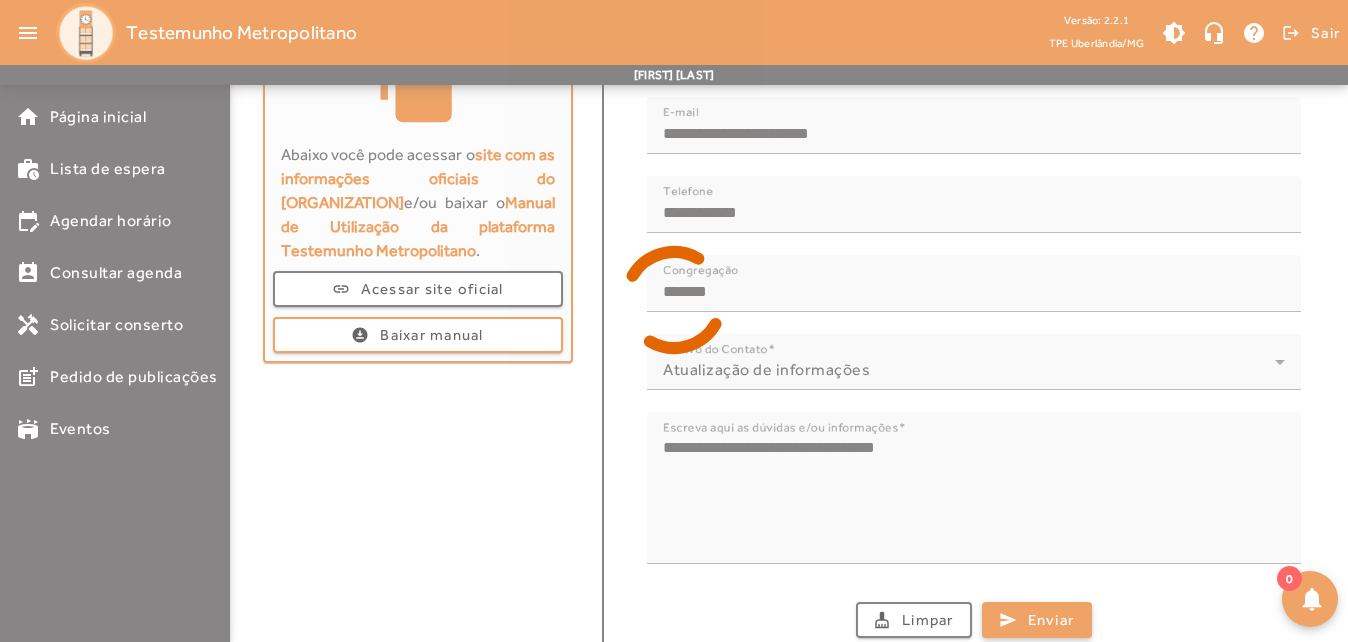 type 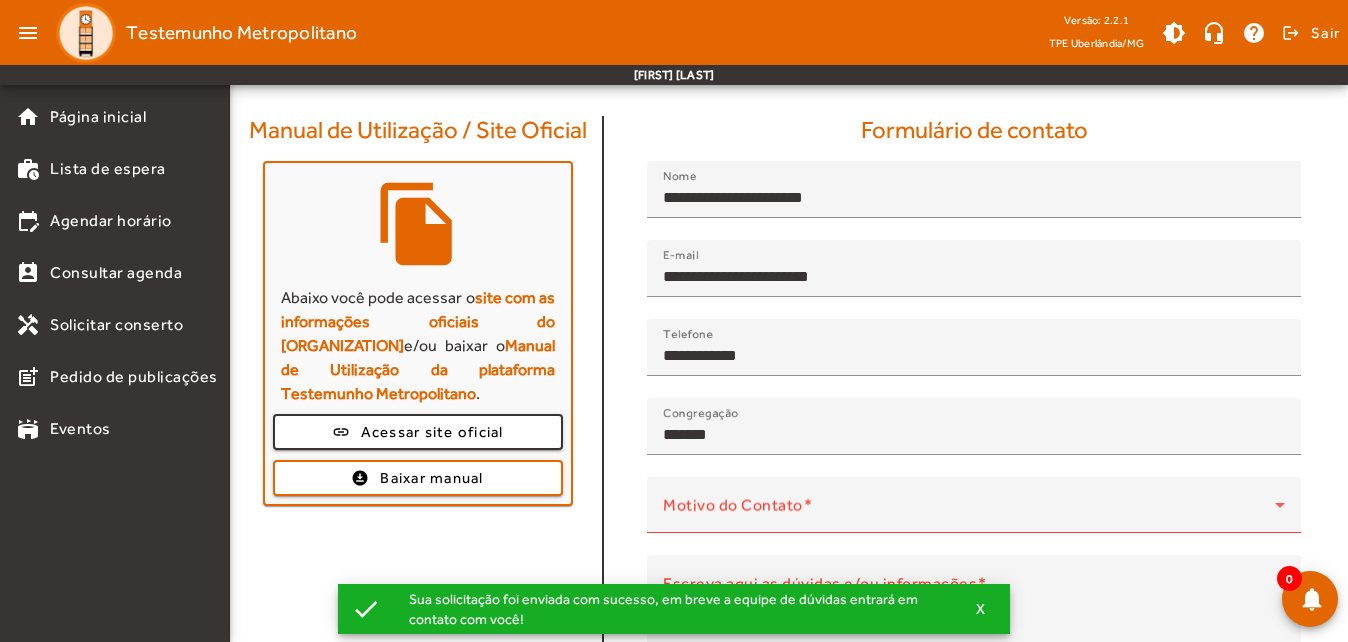scroll, scrollTop: 0, scrollLeft: 0, axis: both 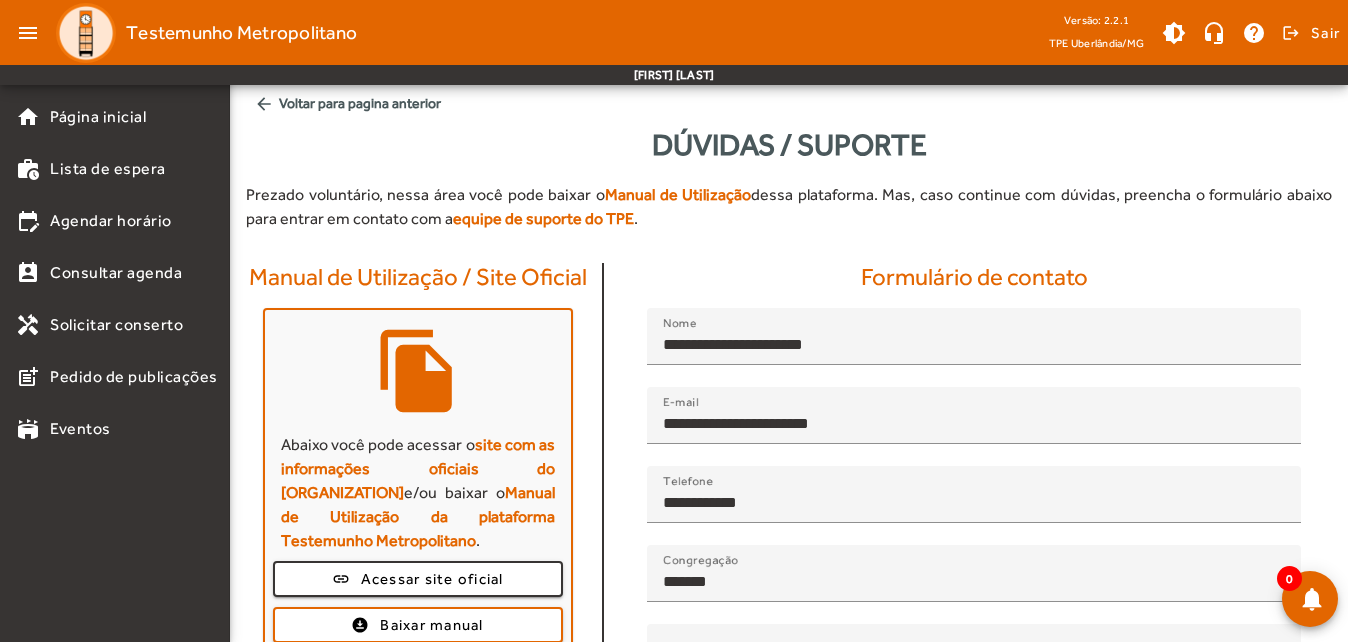 click on "Formulário de contato" at bounding box center [974, 277] 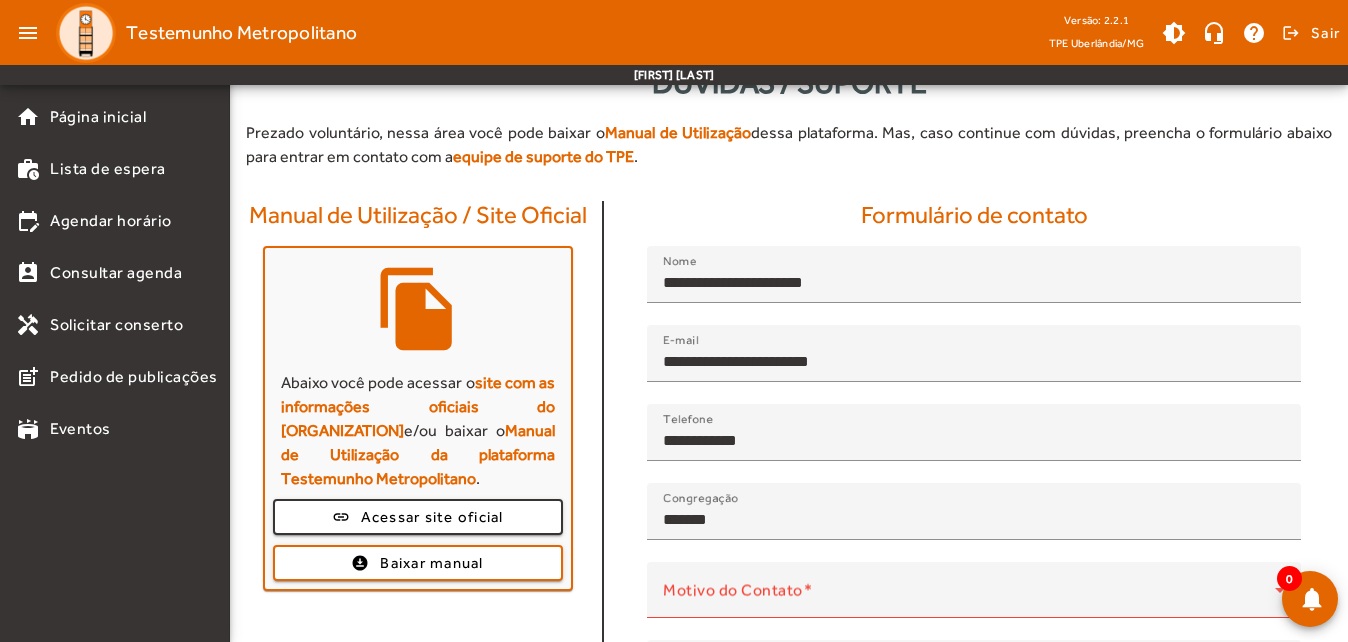 scroll, scrollTop: 0, scrollLeft: 0, axis: both 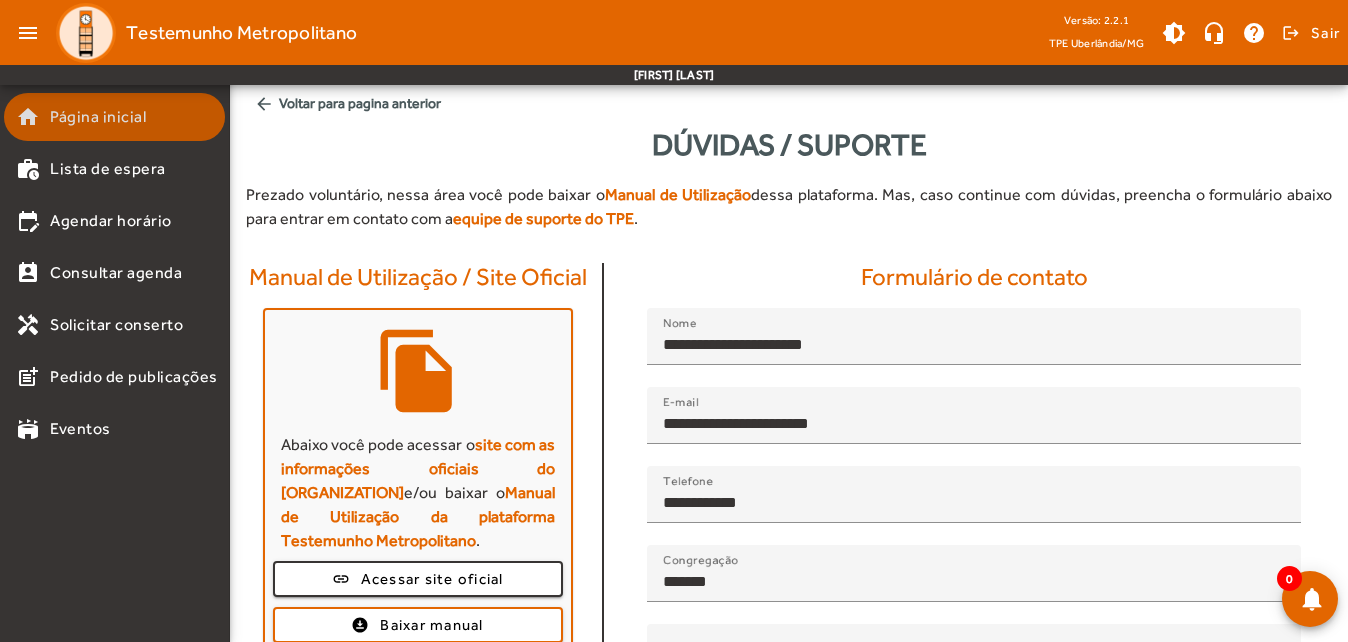 click on "Página inicial" 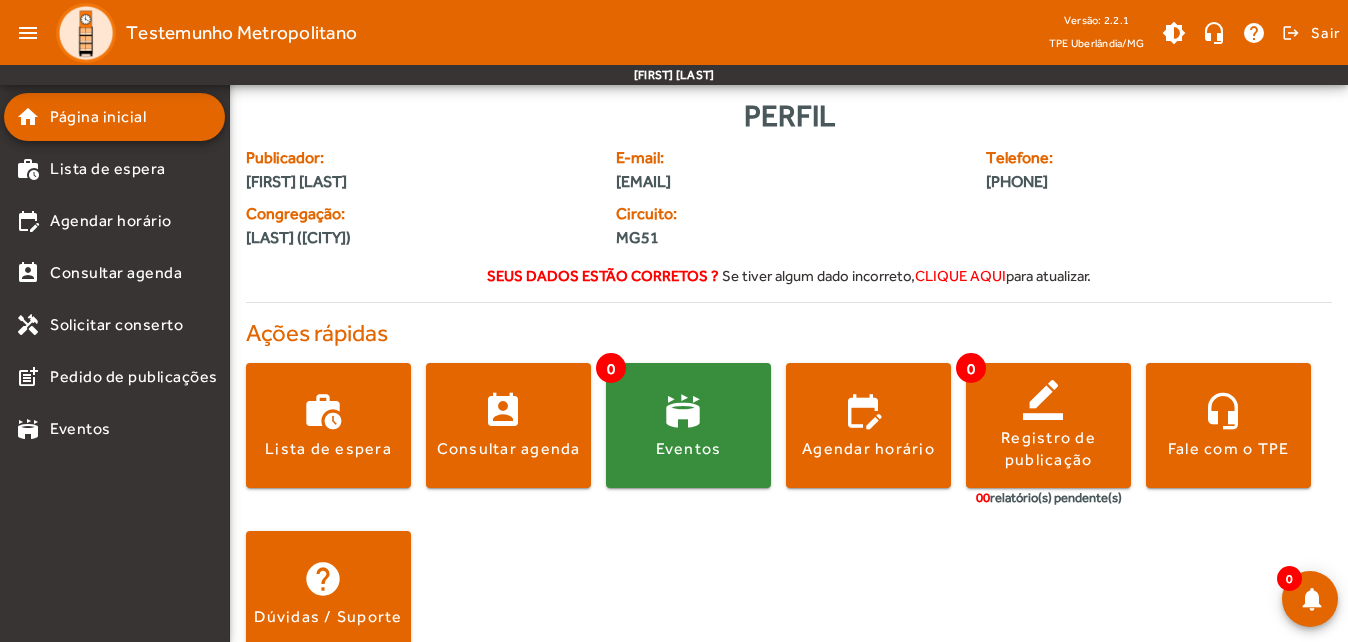 click on "Seus dados estão corretos ?" 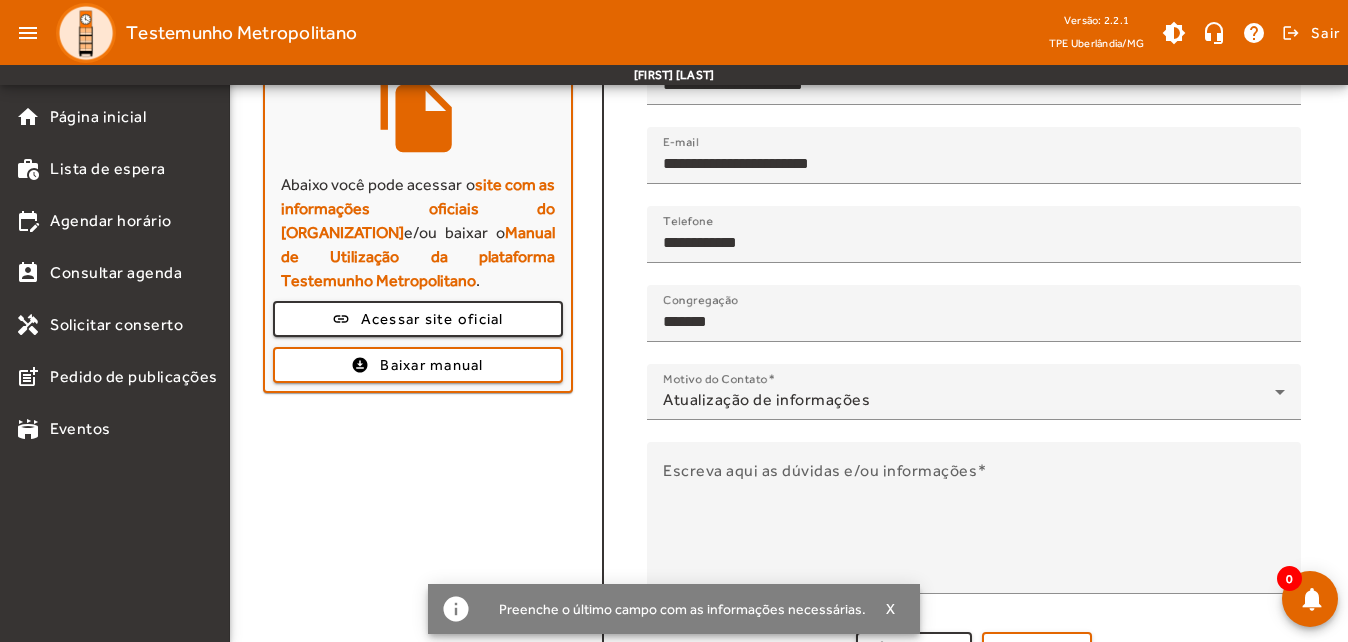 scroll, scrollTop: 263, scrollLeft: 0, axis: vertical 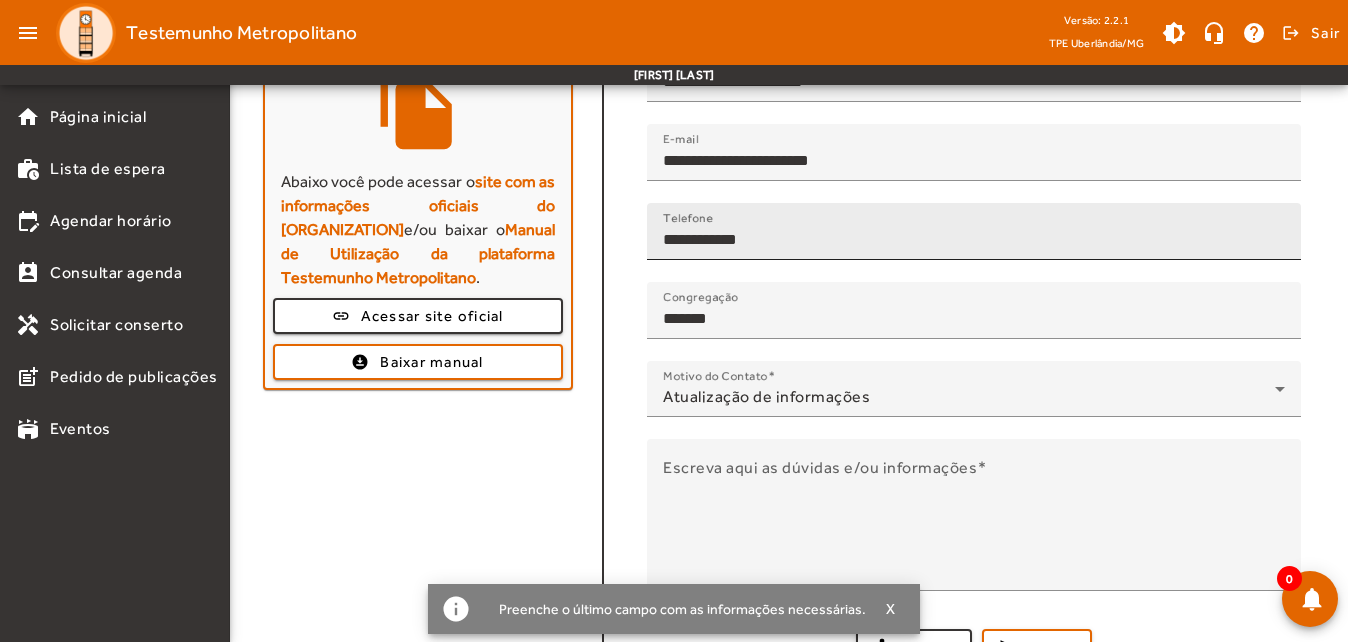 click on "**********" at bounding box center (974, 240) 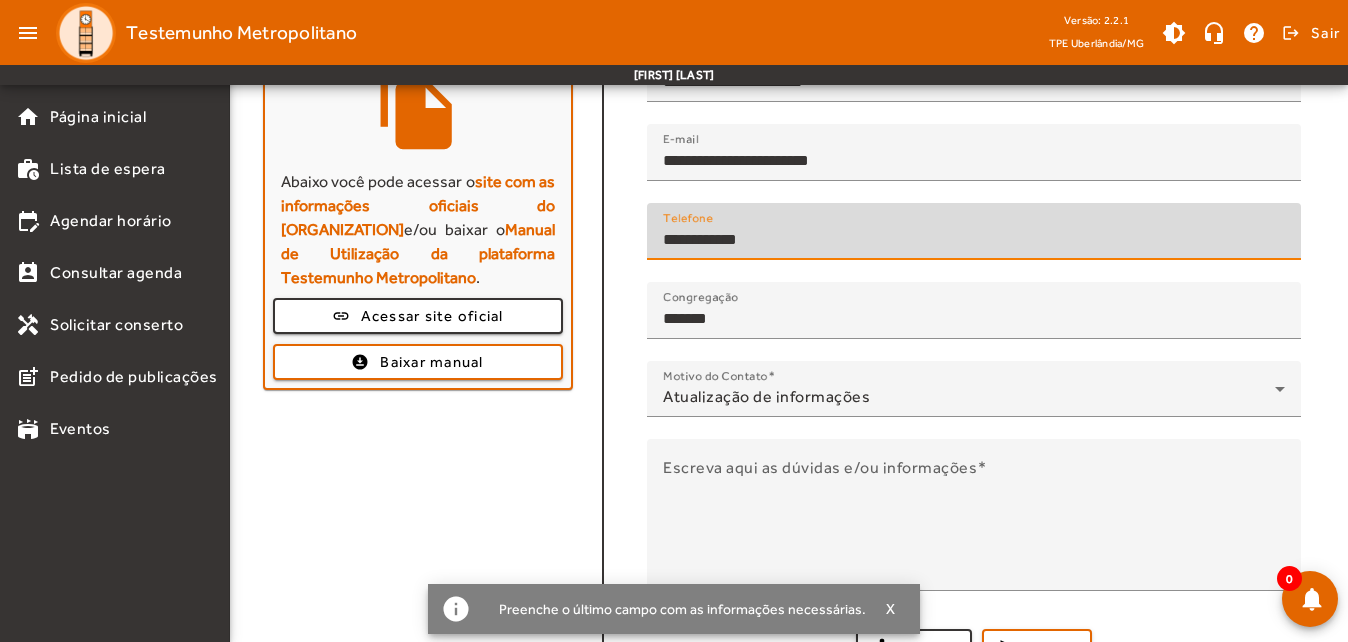 click on "**********" at bounding box center (974, 240) 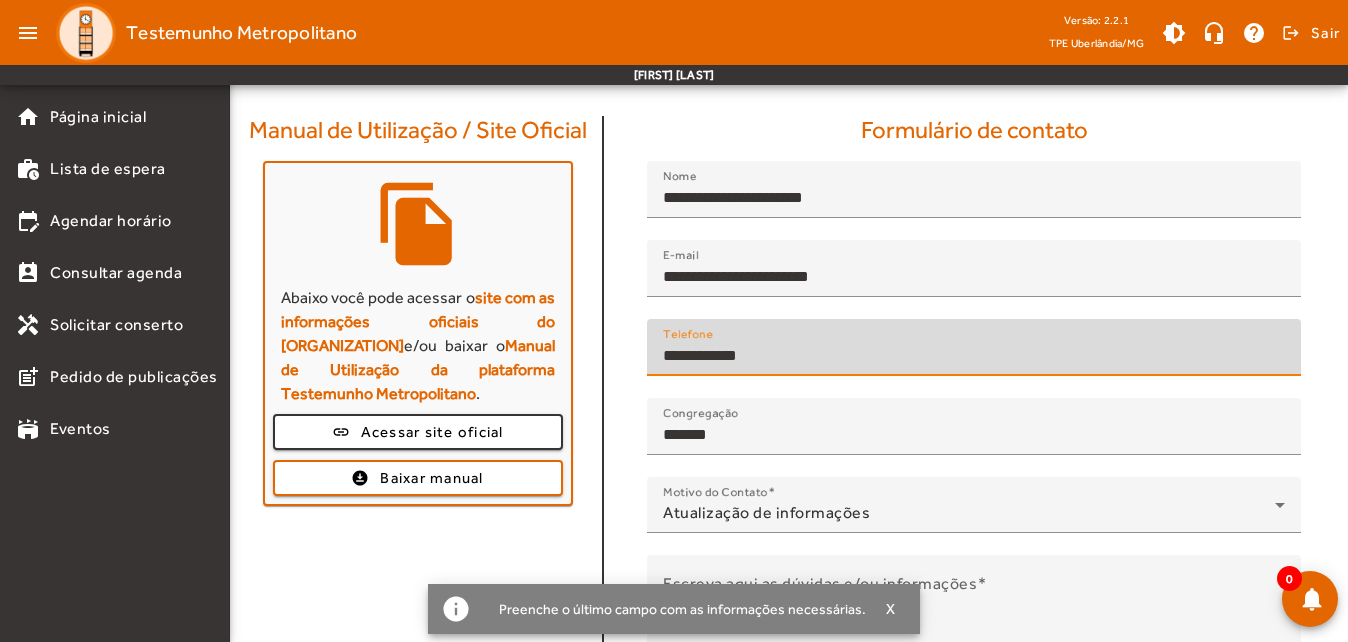 scroll, scrollTop: 0, scrollLeft: 0, axis: both 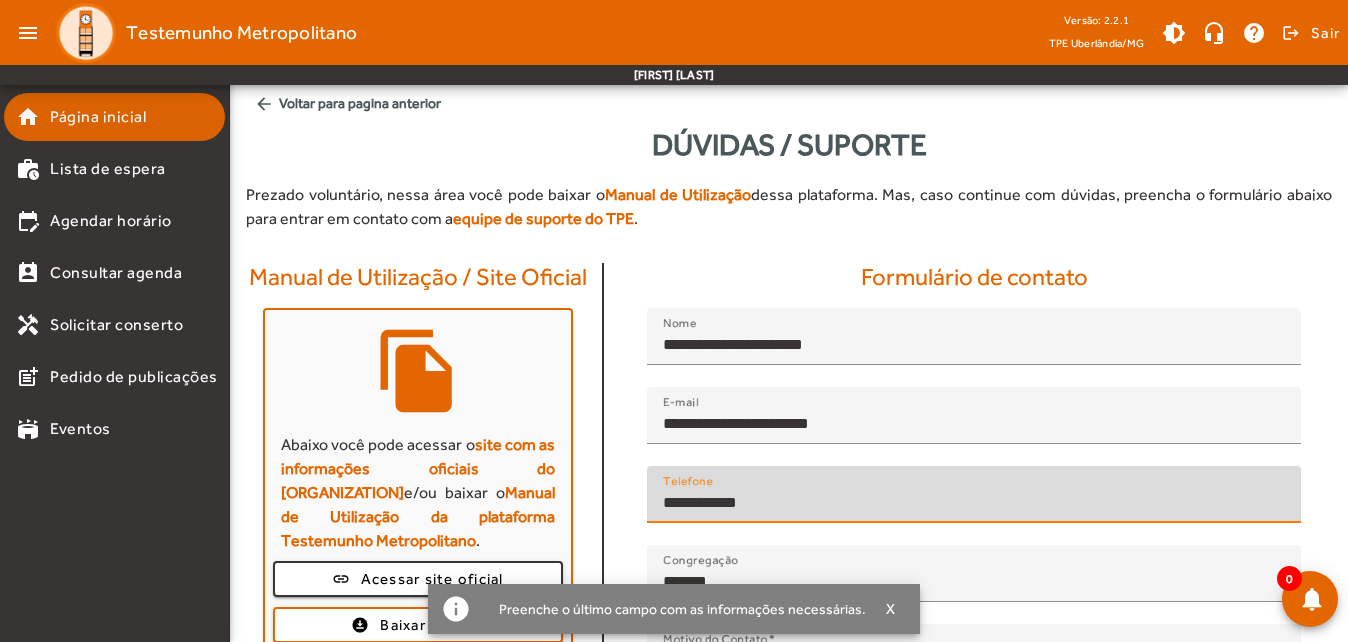 click on "Página inicial" 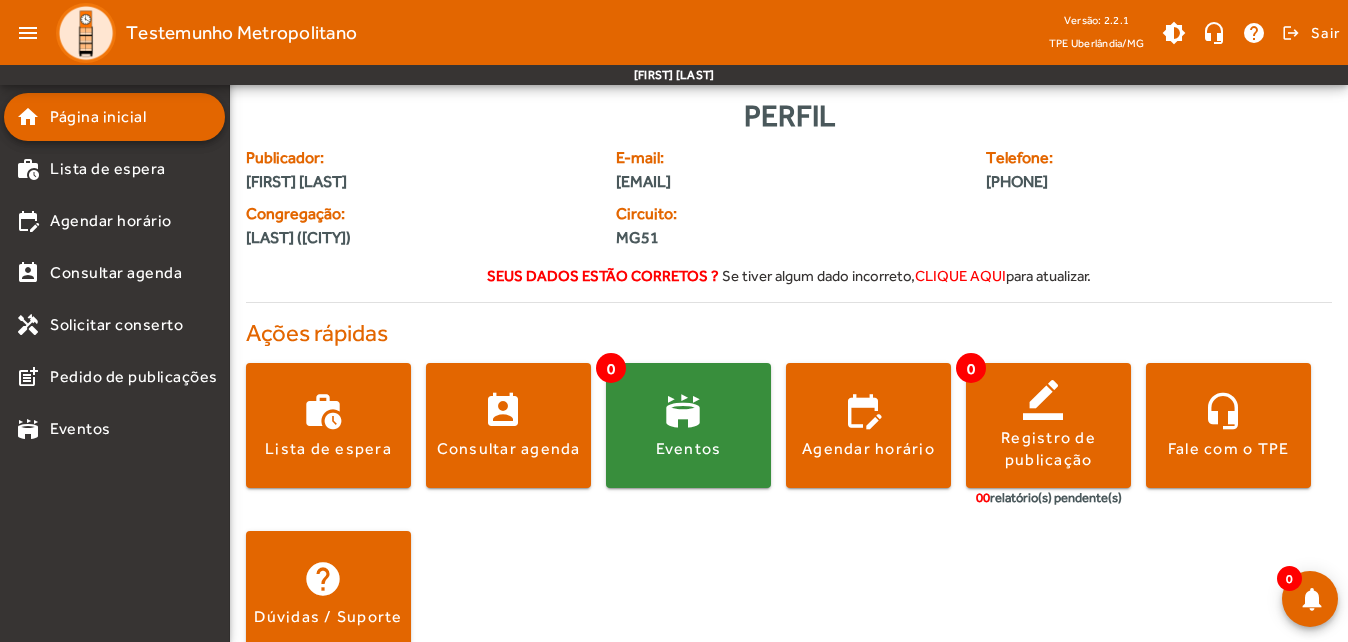 click on "Seus dados estão corretos ?     Se tiver algum dado incorreto,  clique aqui  para atualizar." 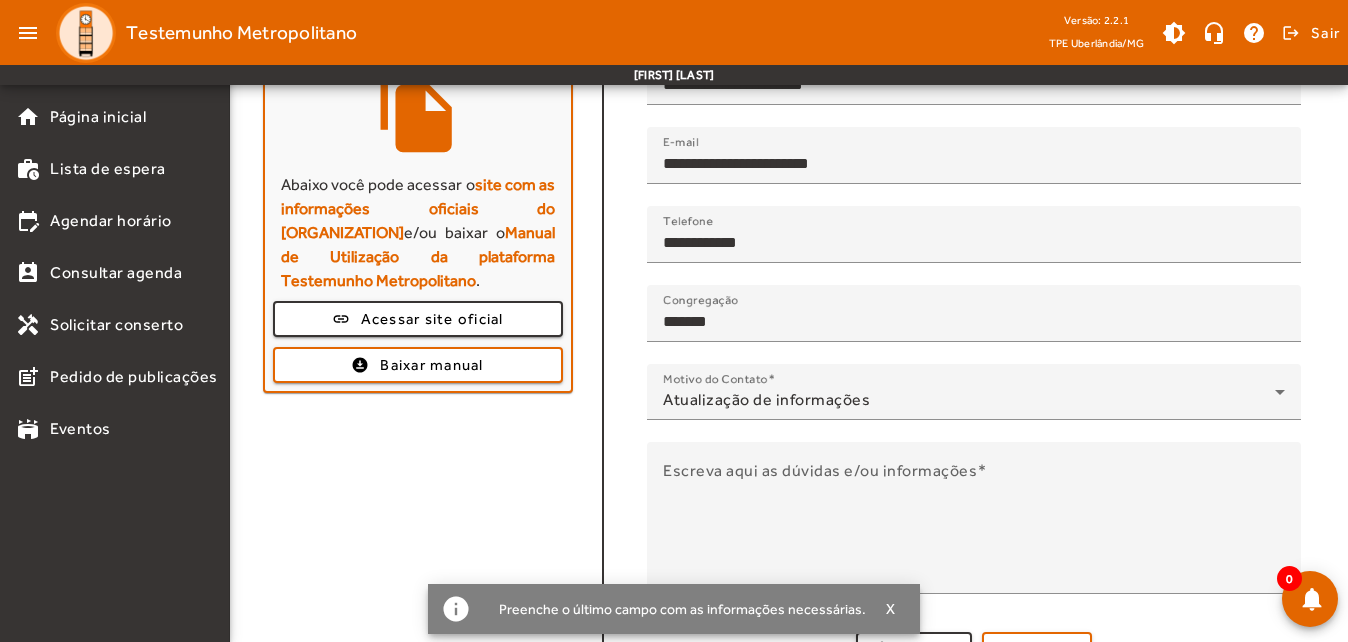 scroll, scrollTop: 263, scrollLeft: 0, axis: vertical 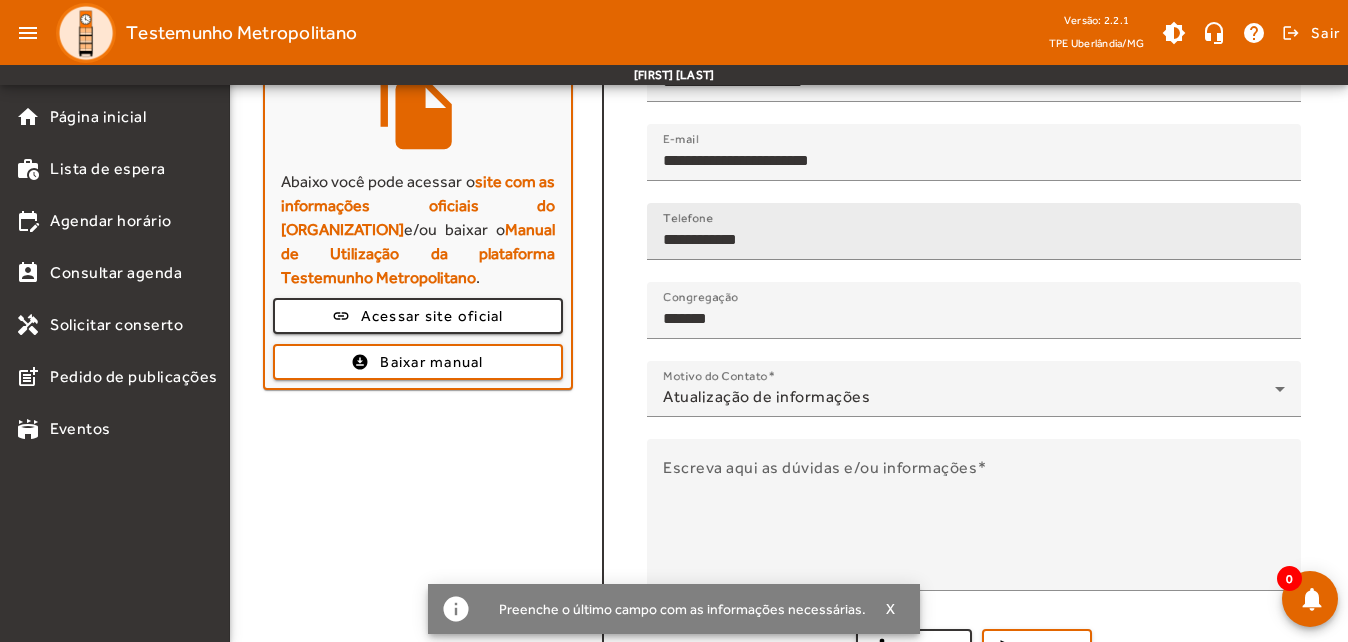 click at bounding box center [974, 271] 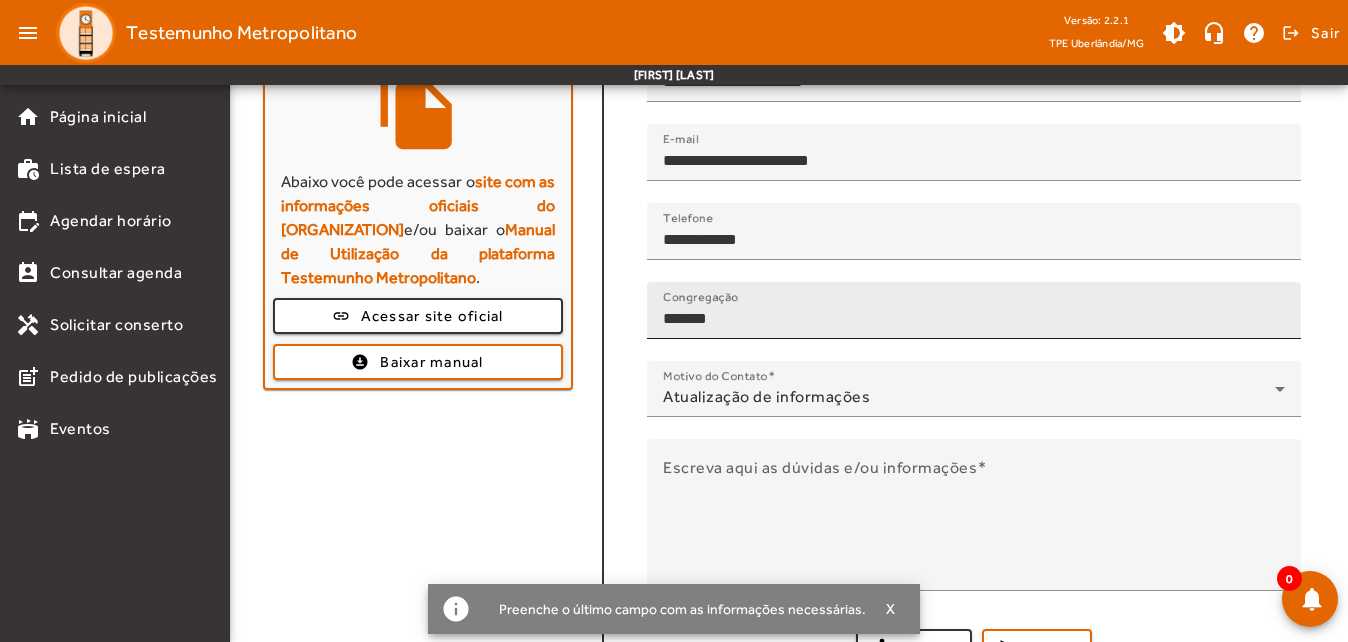 drag, startPoint x: 843, startPoint y: 275, endPoint x: 836, endPoint y: 290, distance: 16.552946 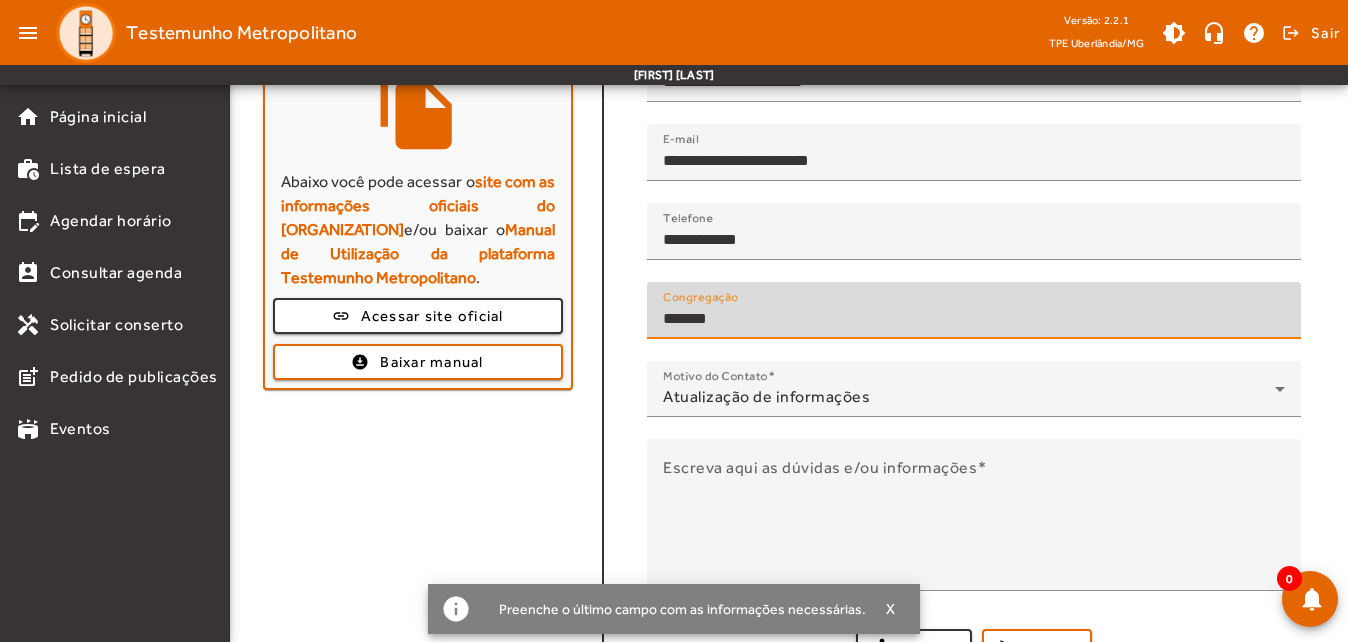 click on "*******" at bounding box center (974, 319) 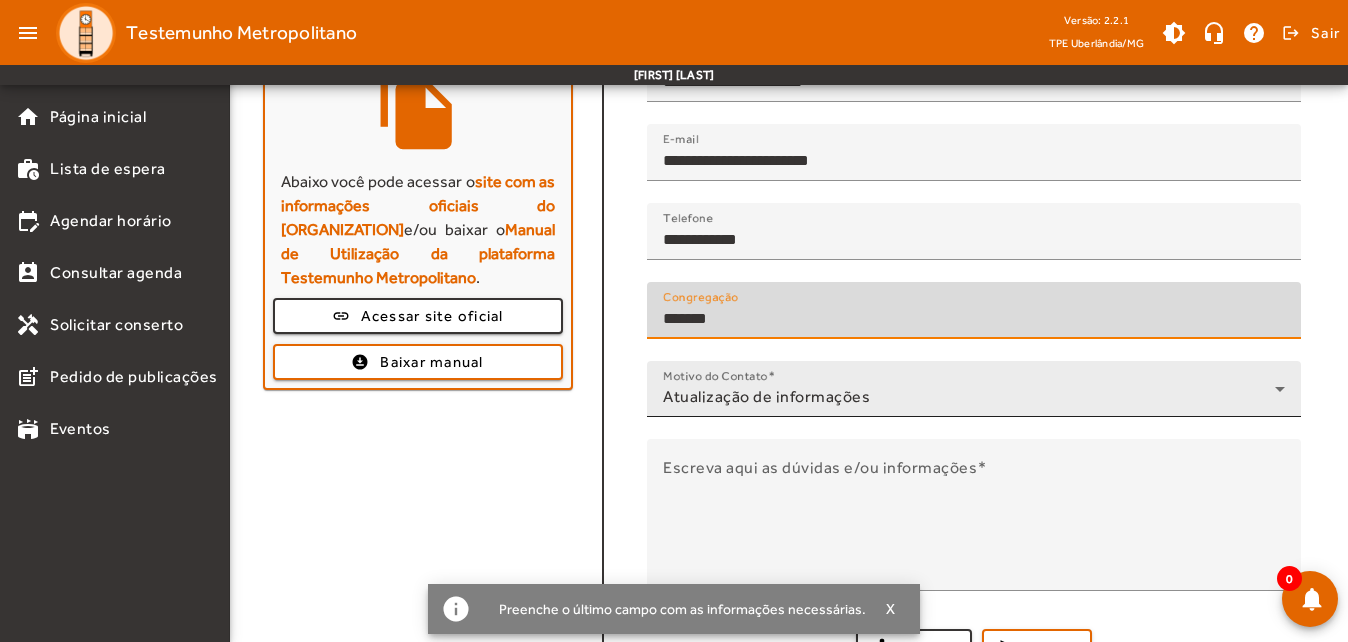 drag, startPoint x: 751, startPoint y: 339, endPoint x: 750, endPoint y: 361, distance: 22.022715 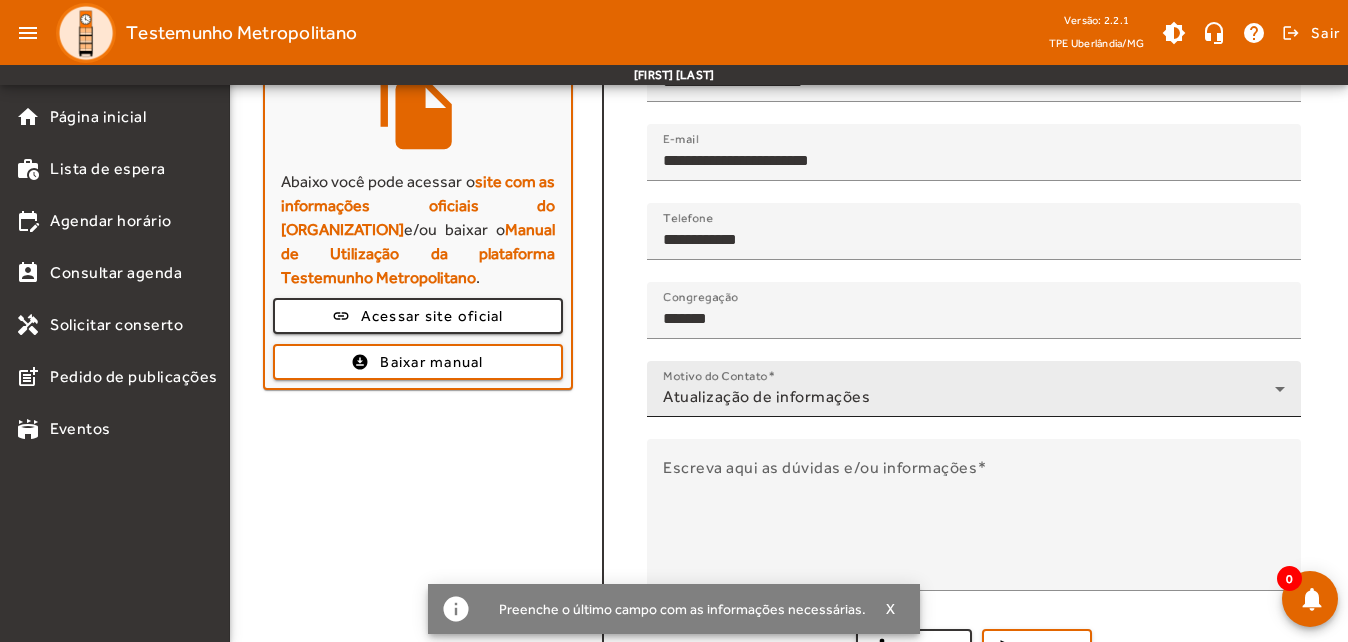drag, startPoint x: 750, startPoint y: 361, endPoint x: 846, endPoint y: 406, distance: 106.02358 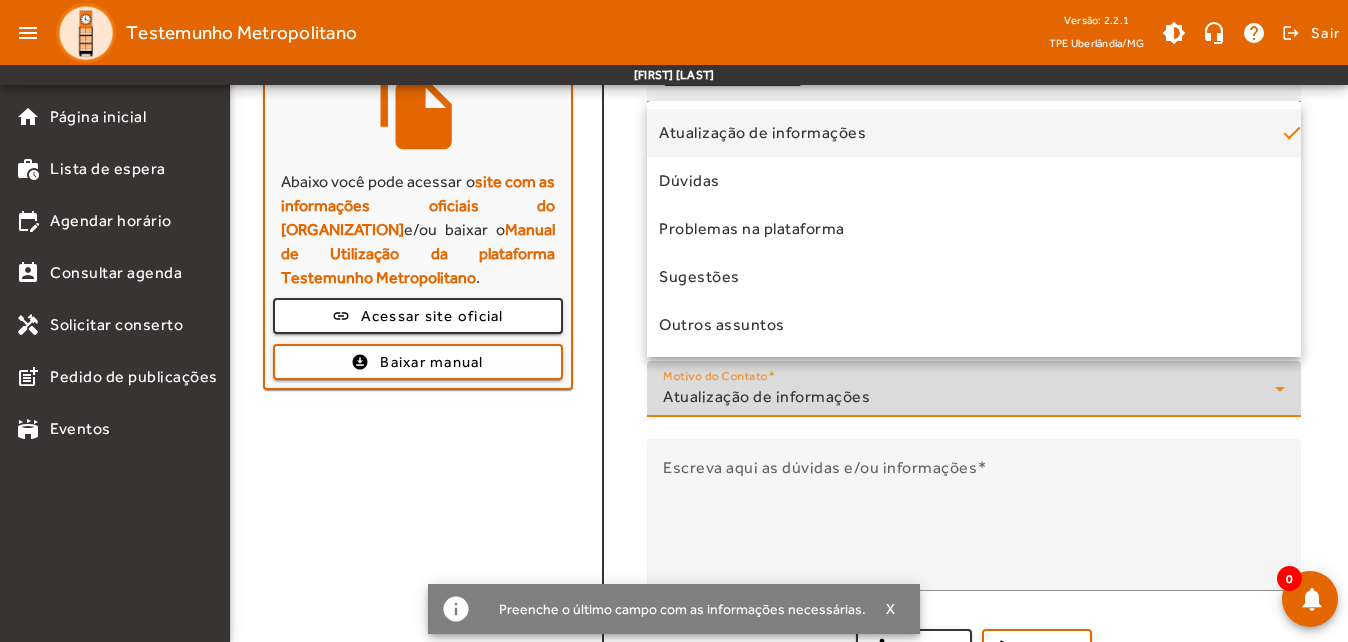 click at bounding box center [674, 321] 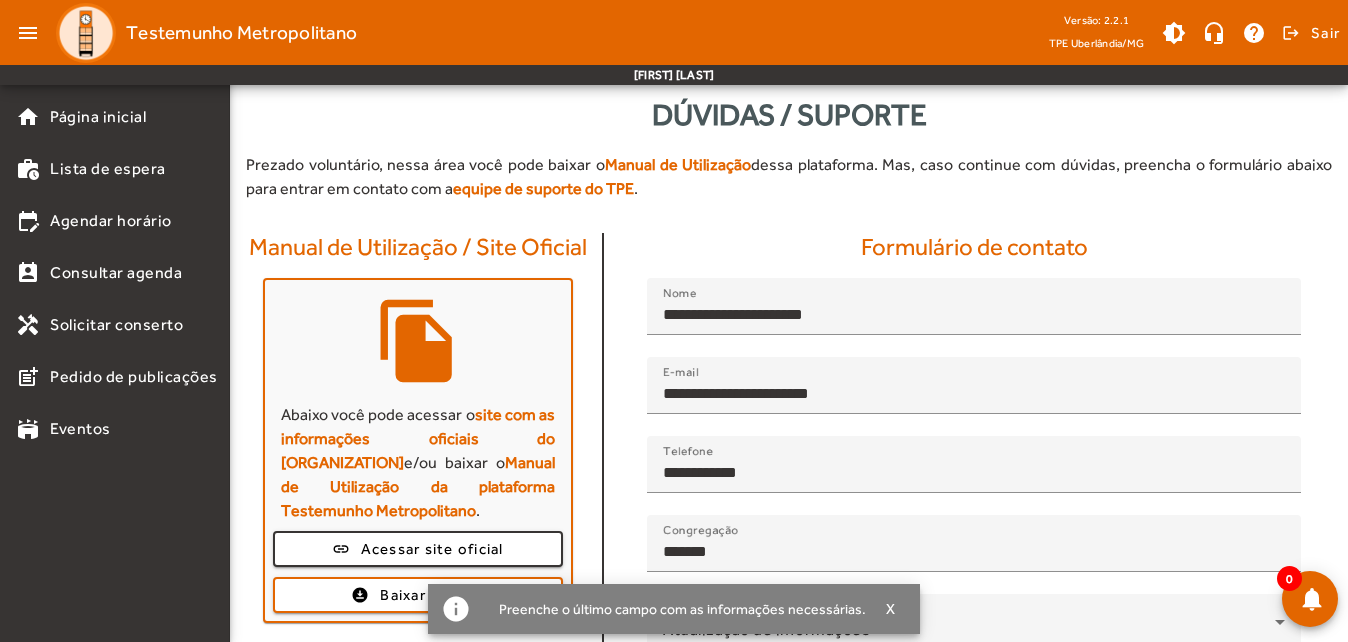 scroll, scrollTop: 0, scrollLeft: 0, axis: both 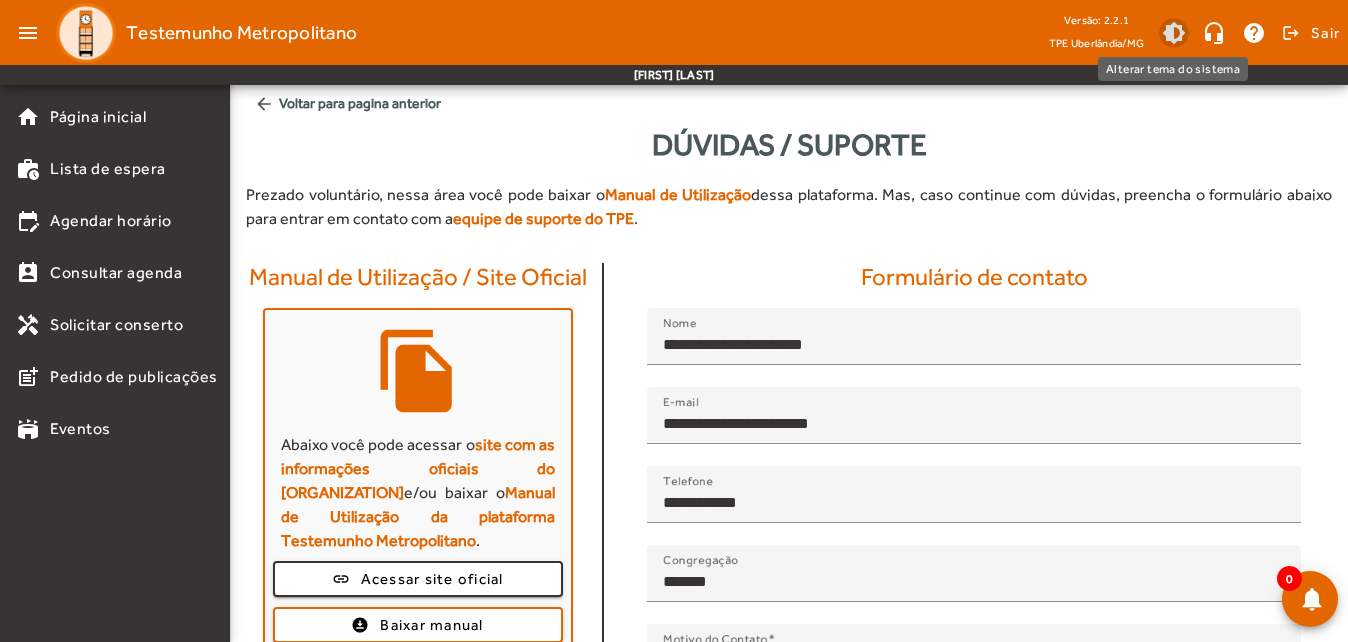 click 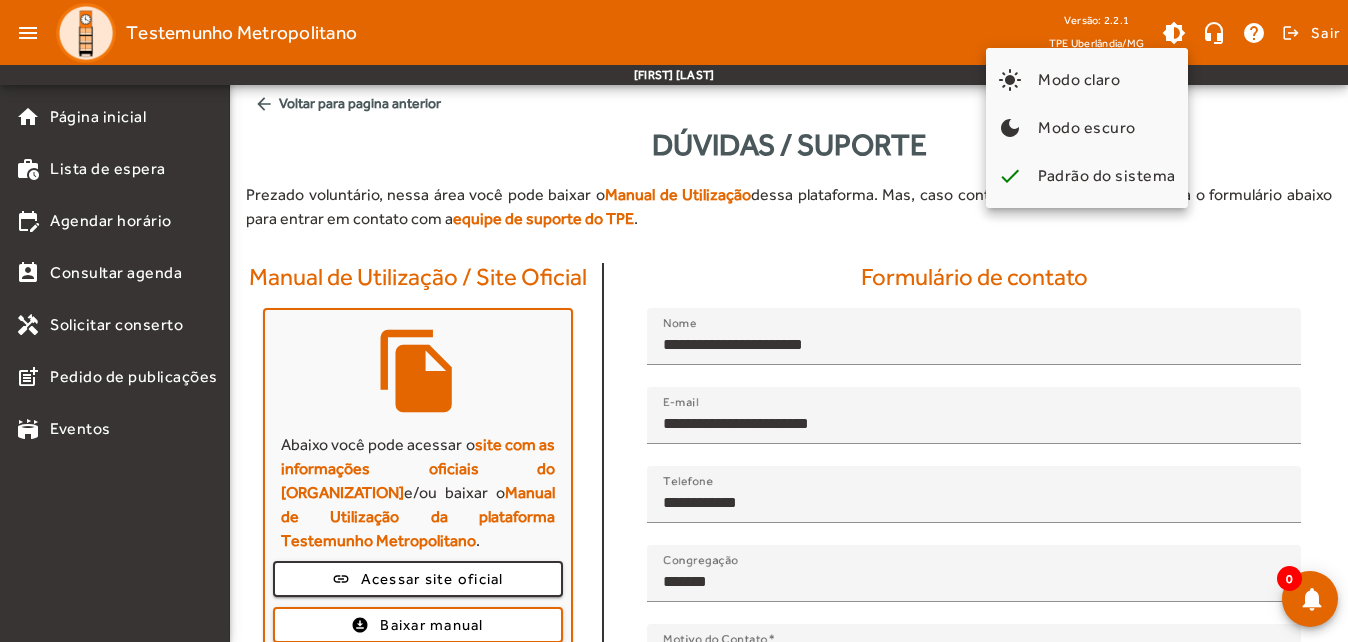 drag, startPoint x: 1215, startPoint y: 156, endPoint x: 1217, endPoint y: 143, distance: 13.152946 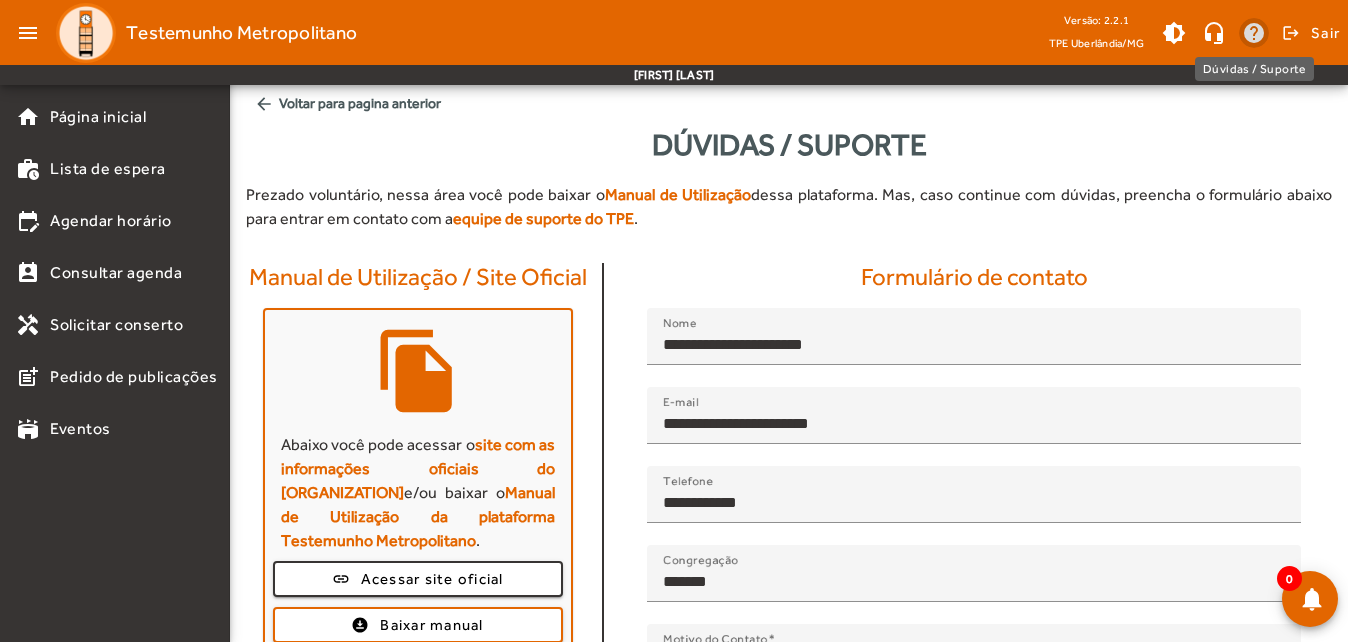 click 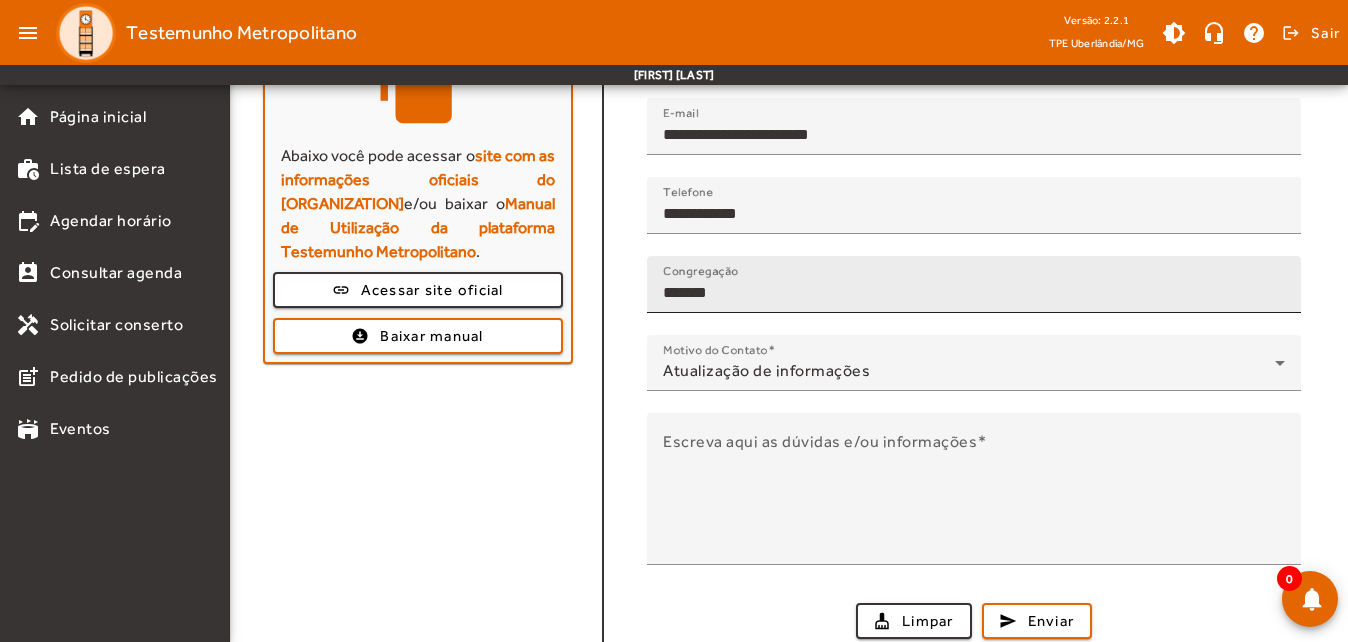 scroll, scrollTop: 290, scrollLeft: 0, axis: vertical 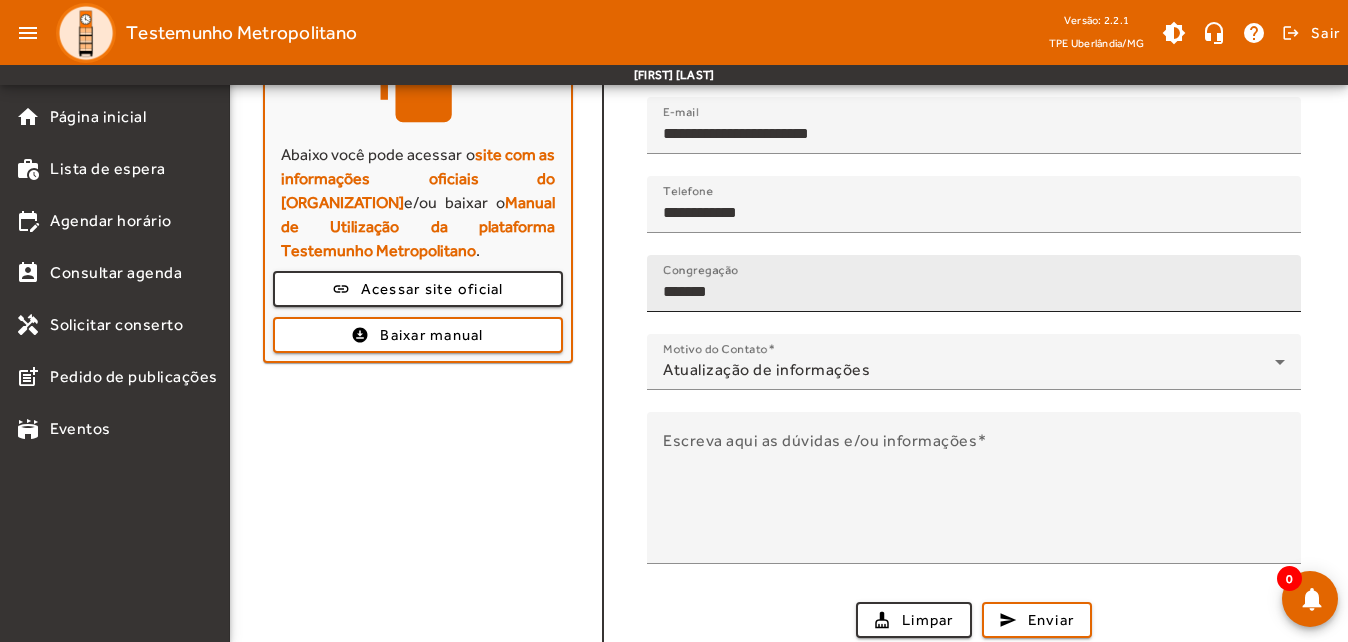 click on "Congregação  *******" at bounding box center [974, 283] 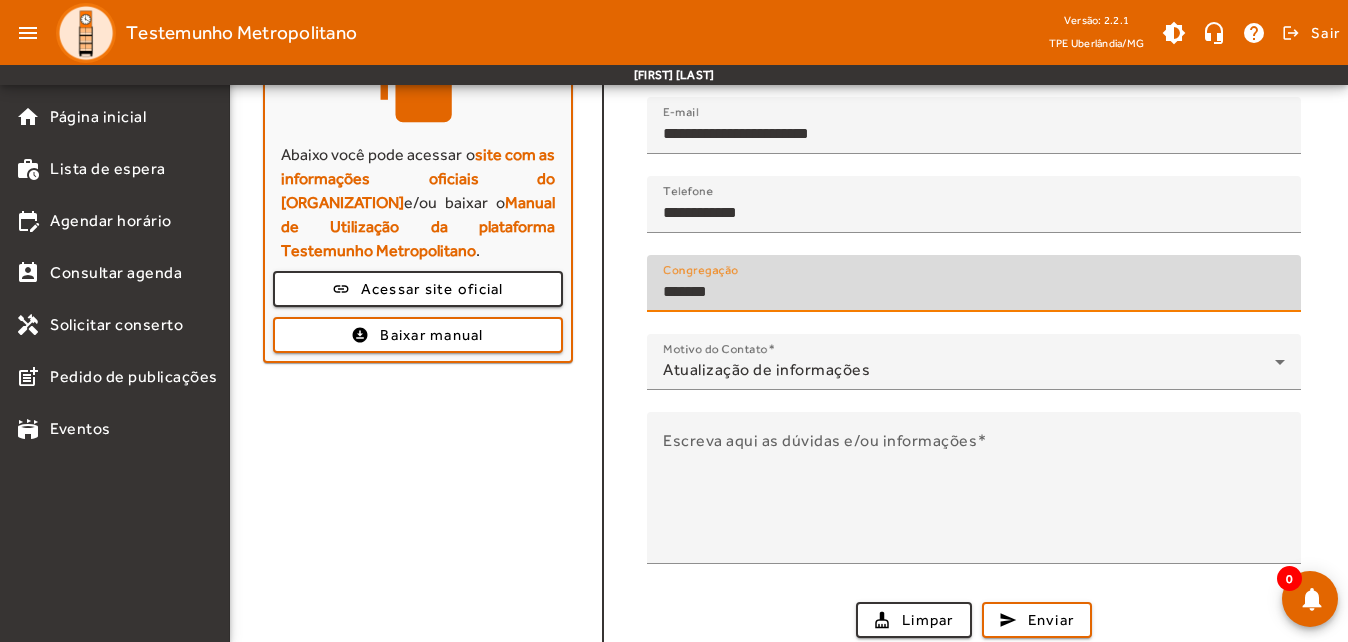 drag, startPoint x: 937, startPoint y: 281, endPoint x: 1184, endPoint y: 297, distance: 247.51767 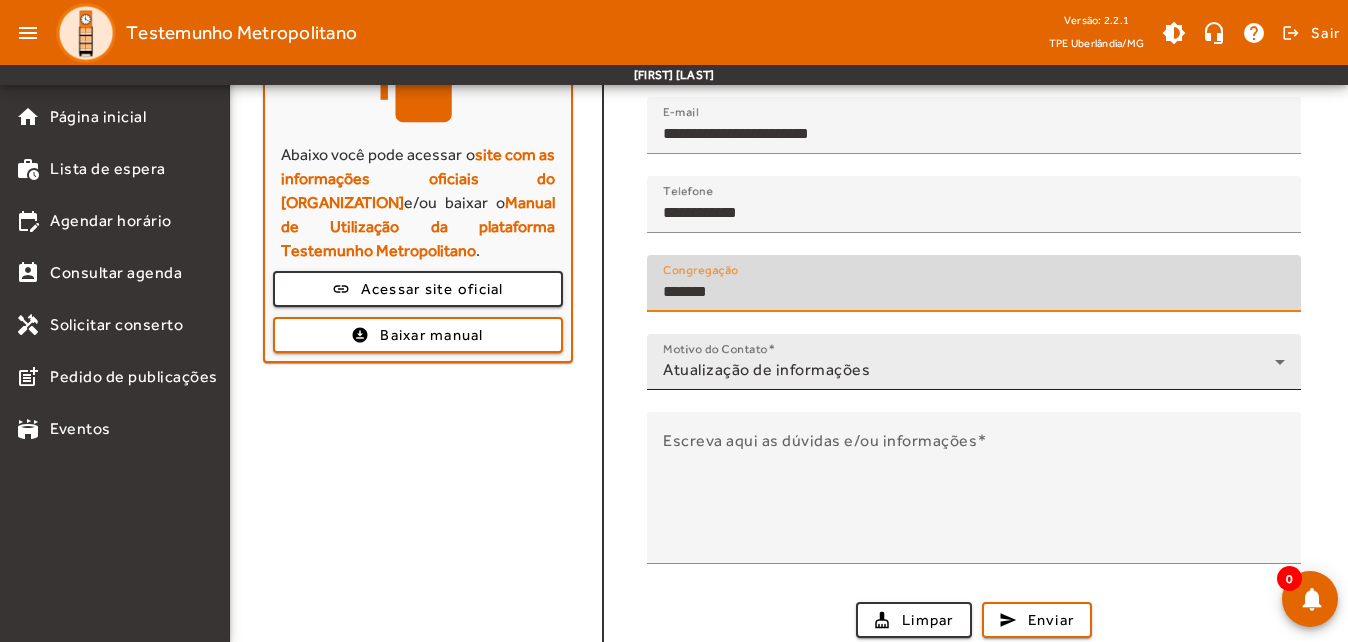 click 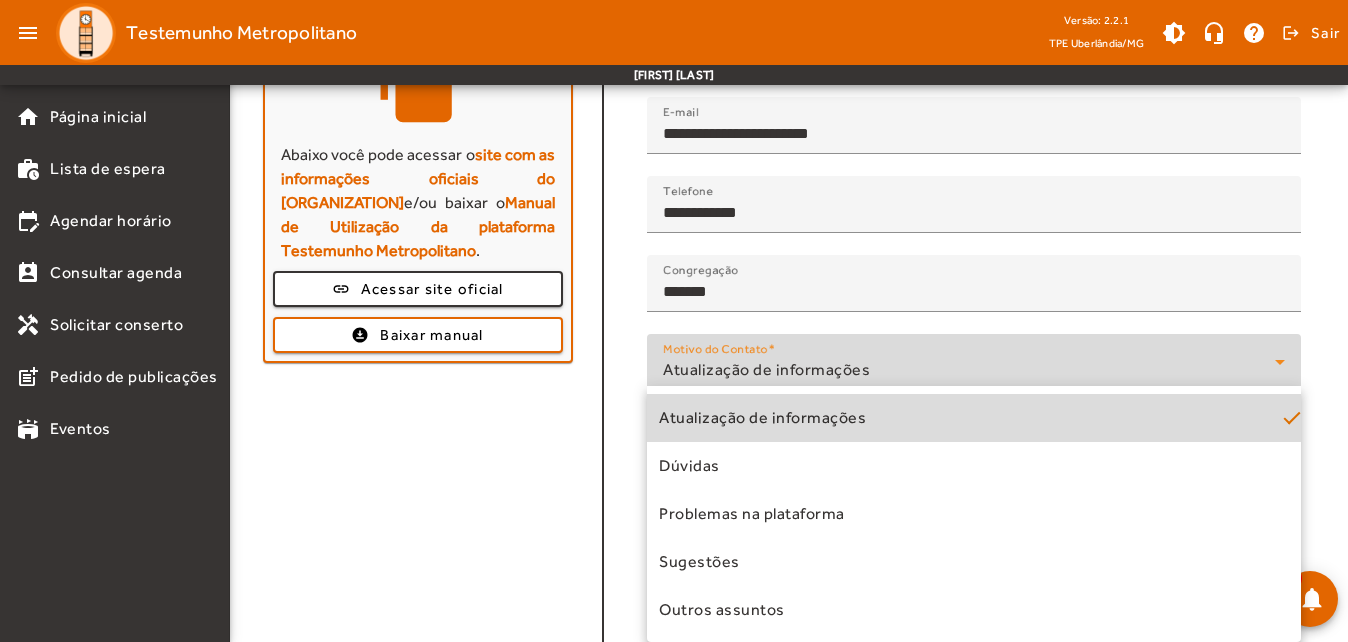 click on "Atualização de informações" at bounding box center [762, 418] 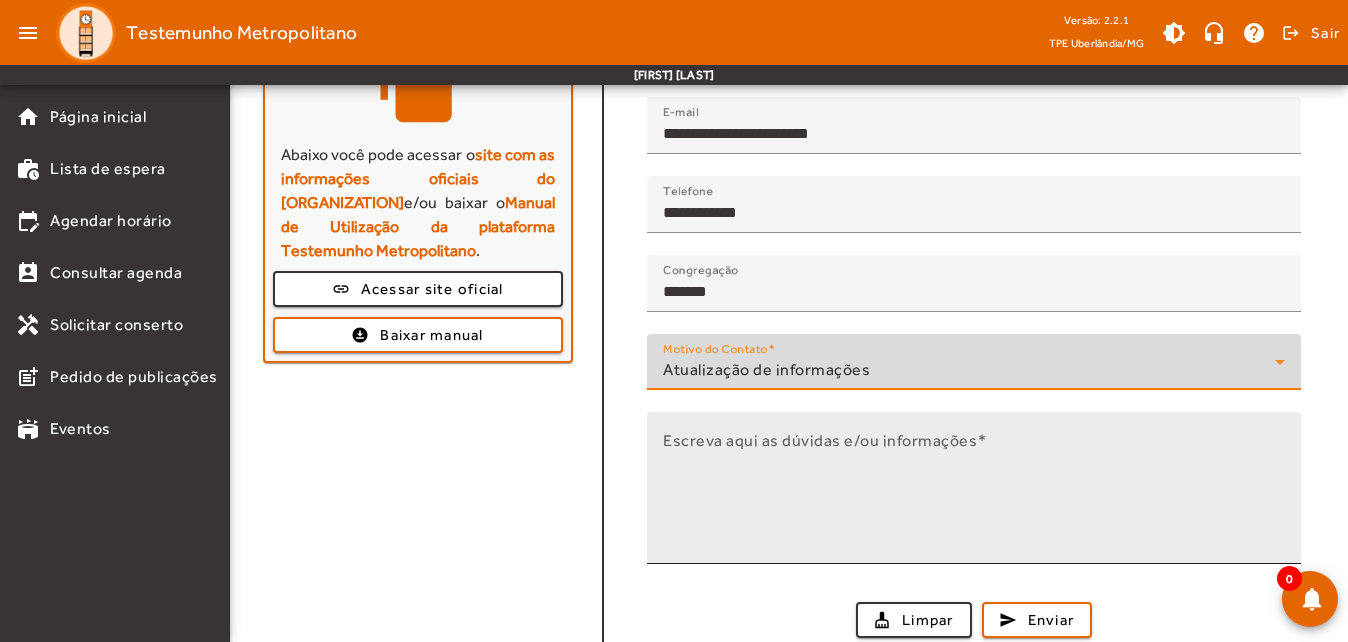click on "Escreva aqui as dúvidas e/ou informações" at bounding box center (820, 439) 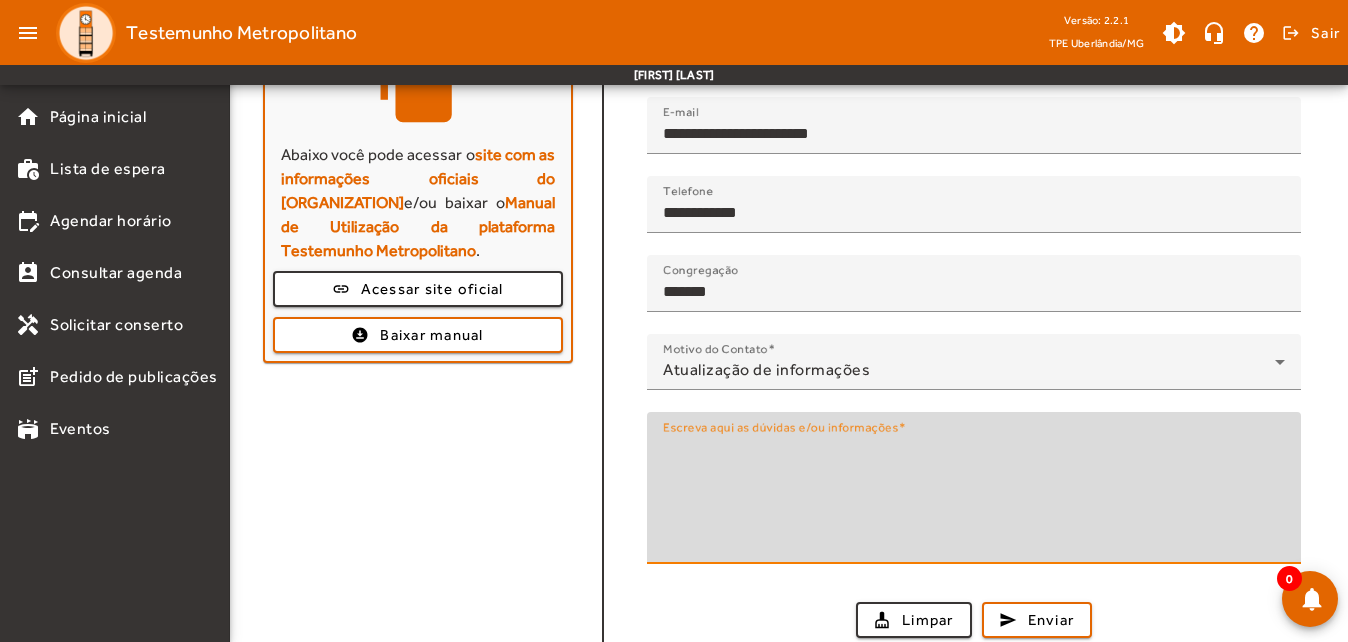 click on "**********" at bounding box center (974, 328) 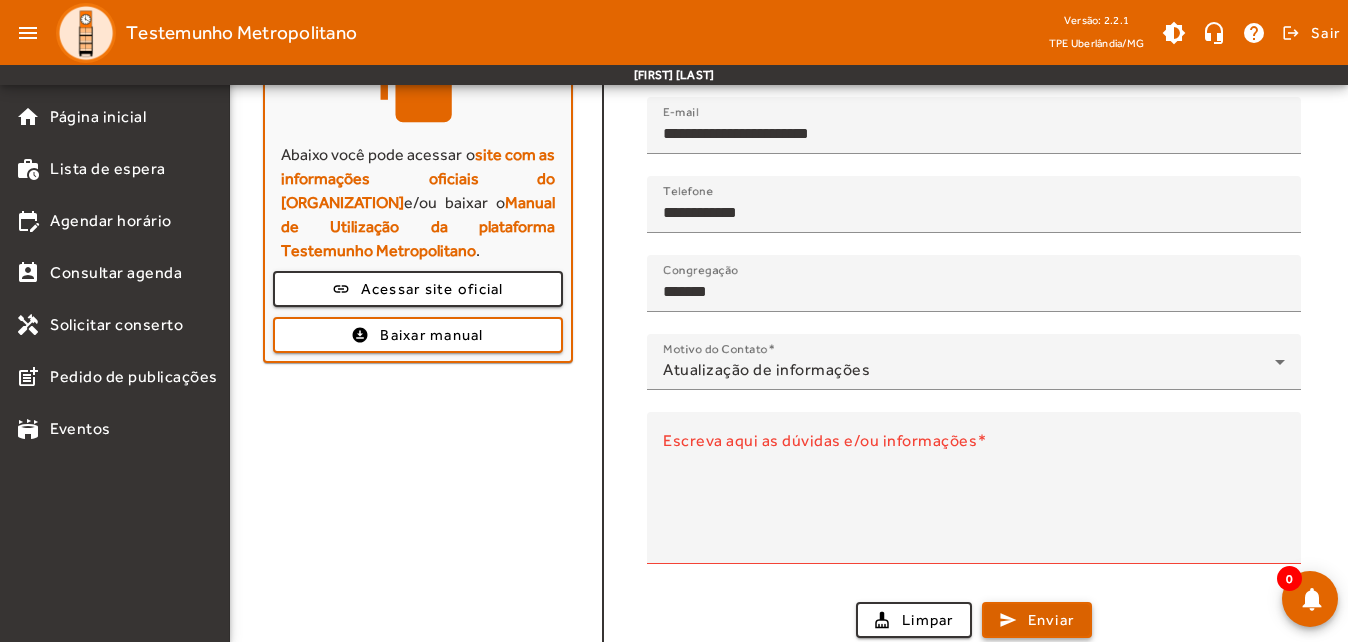 click at bounding box center (1037, 620) 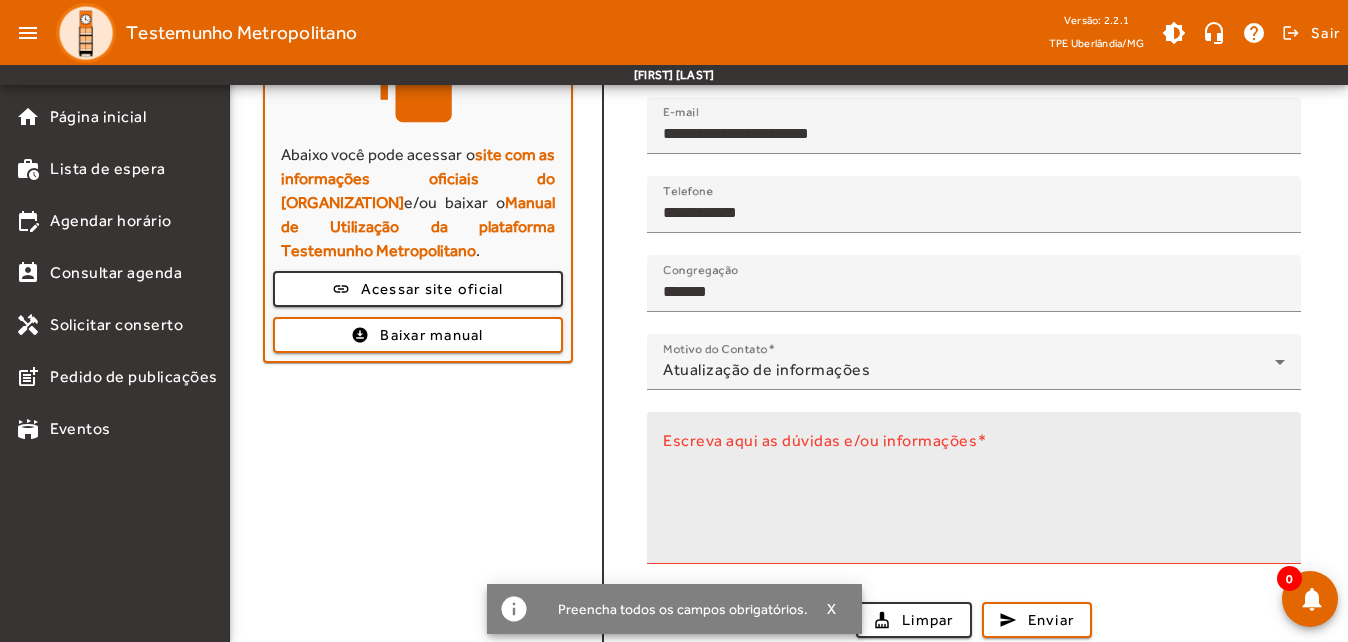 click on "Escreva aqui as dúvidas e/ou informações" at bounding box center [820, 439] 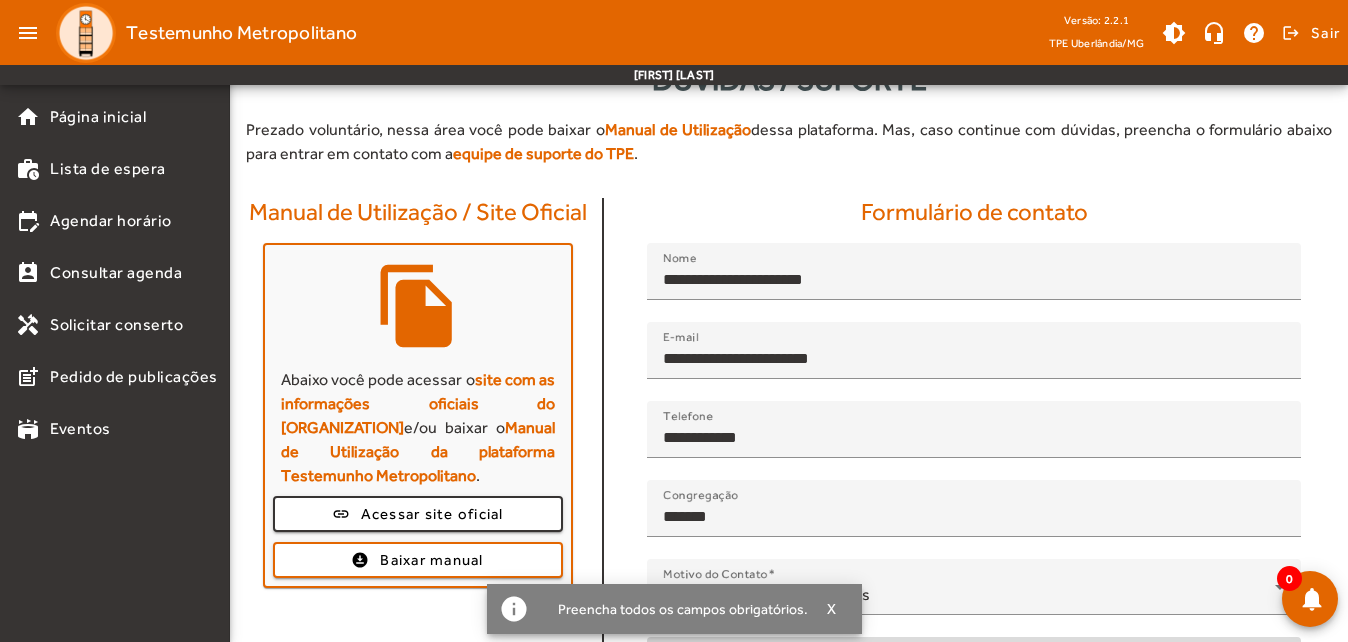 scroll, scrollTop: 100, scrollLeft: 0, axis: vertical 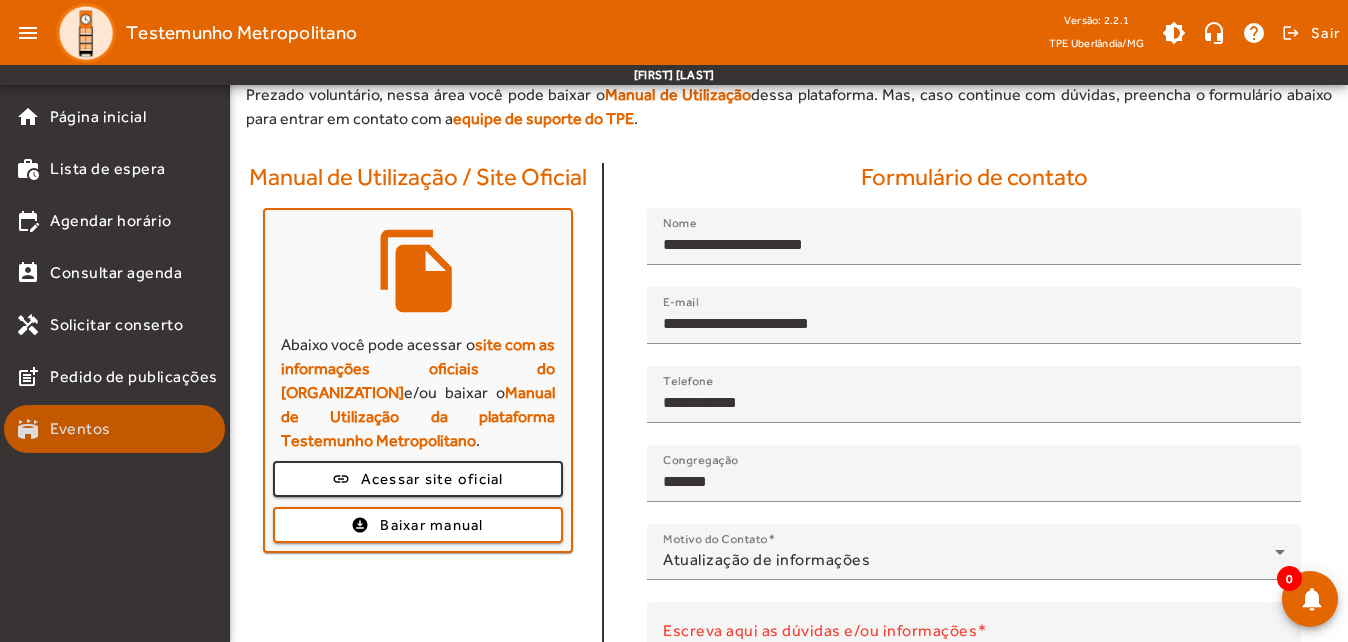 click on "stadium Eventos" 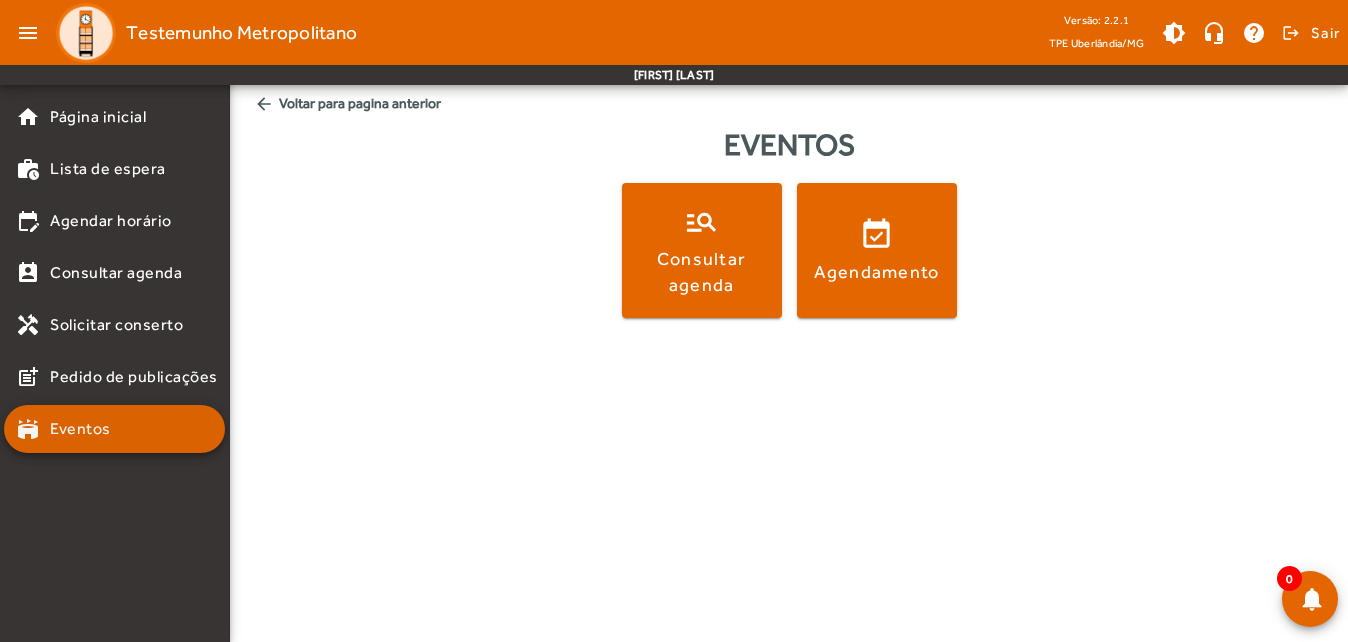 scroll, scrollTop: 0, scrollLeft: 0, axis: both 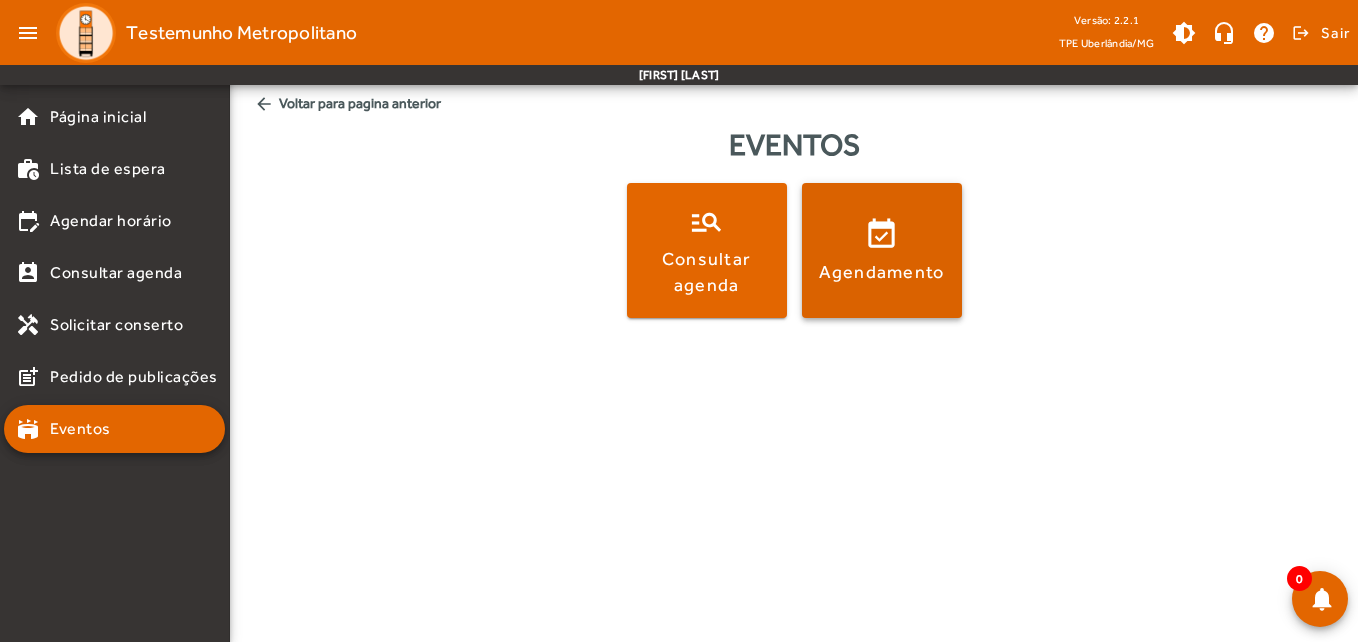 click 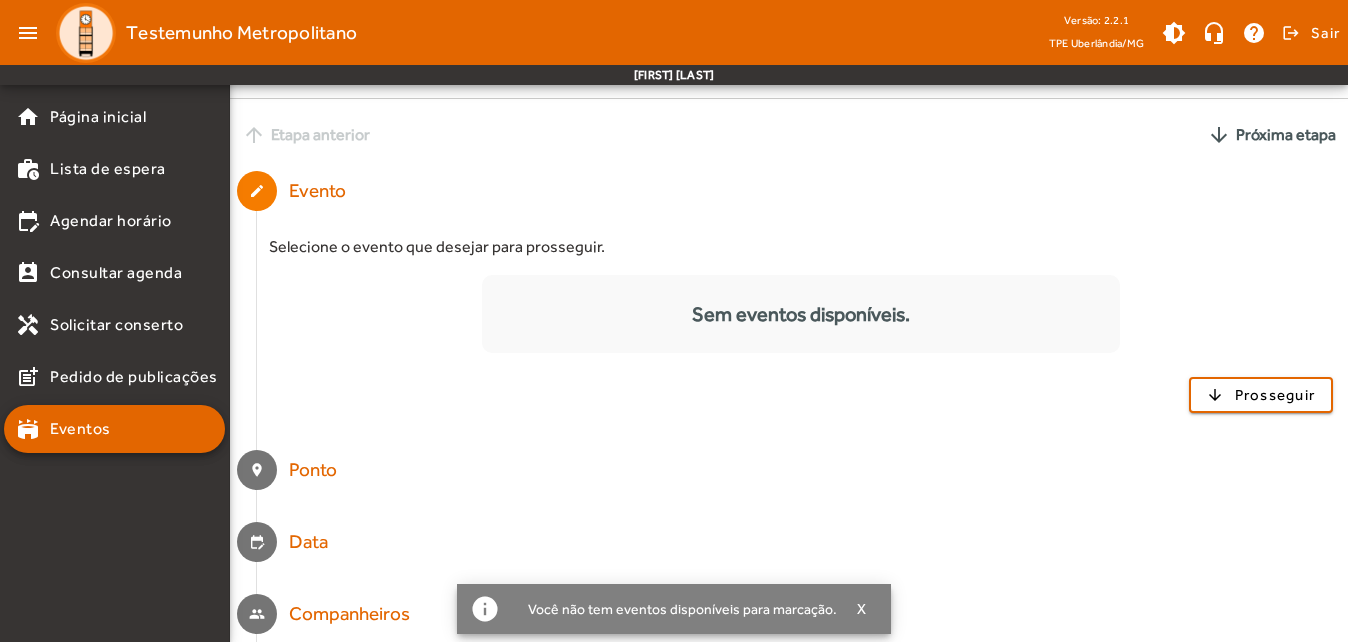 scroll, scrollTop: 0, scrollLeft: 0, axis: both 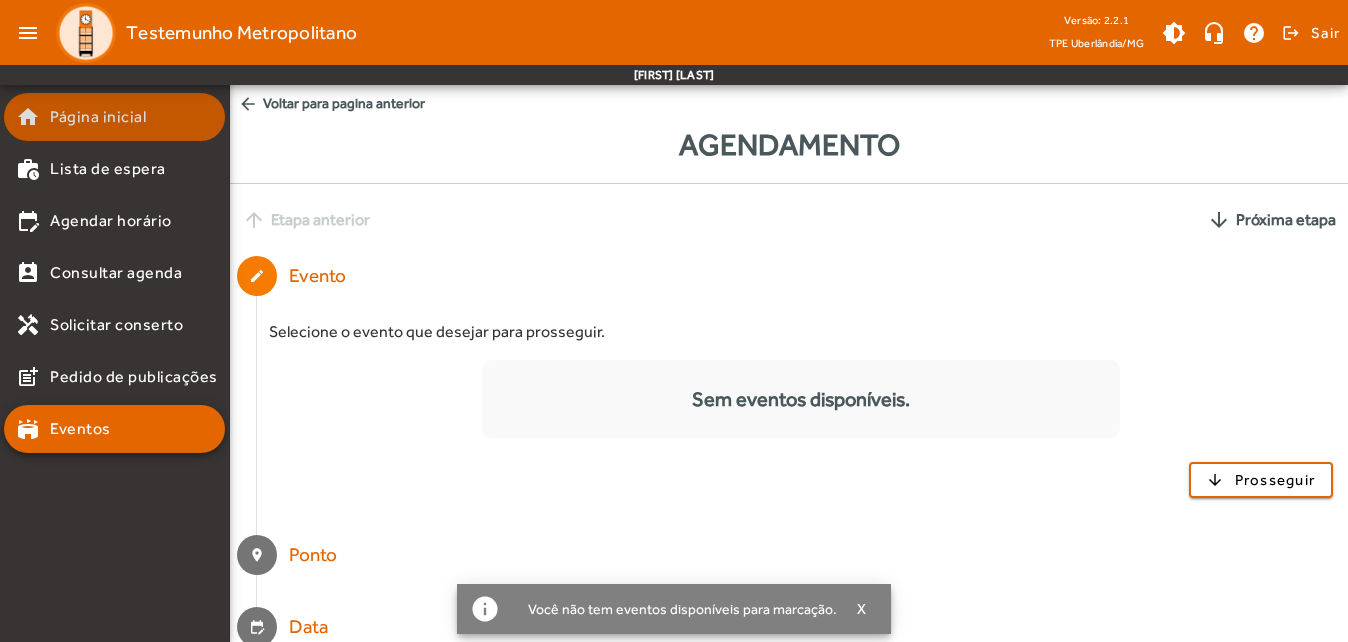 click on "home Página inicial" 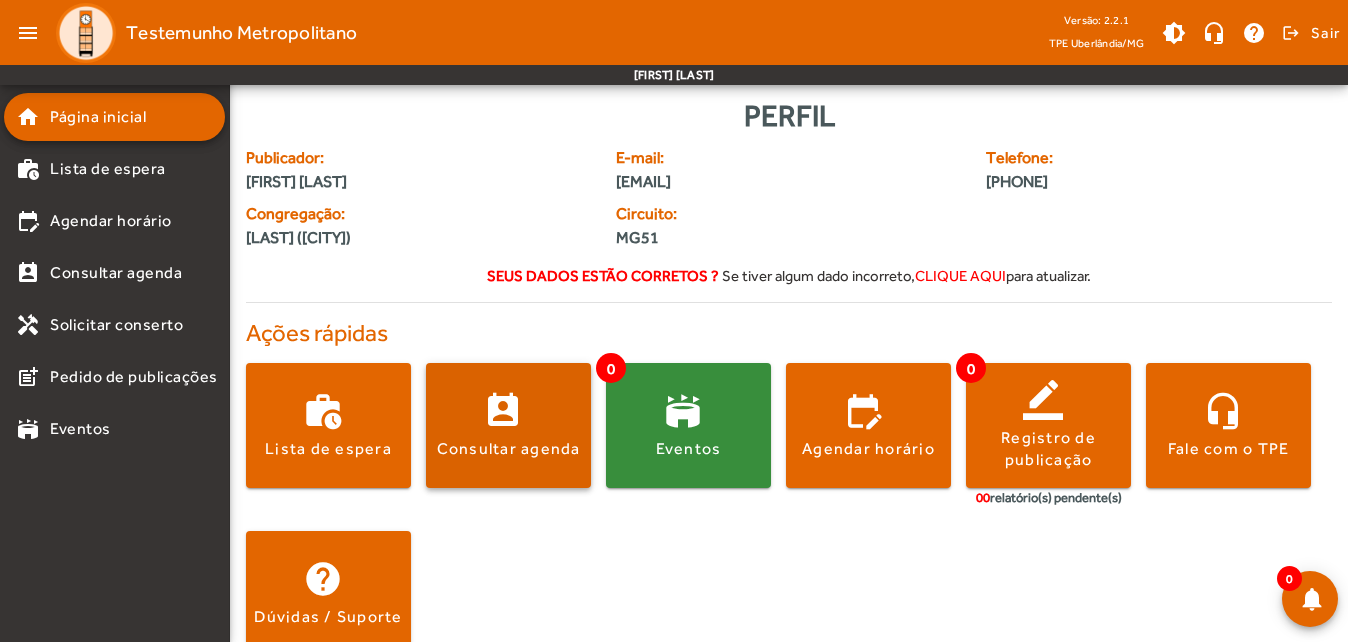 click on "Consultar agenda" 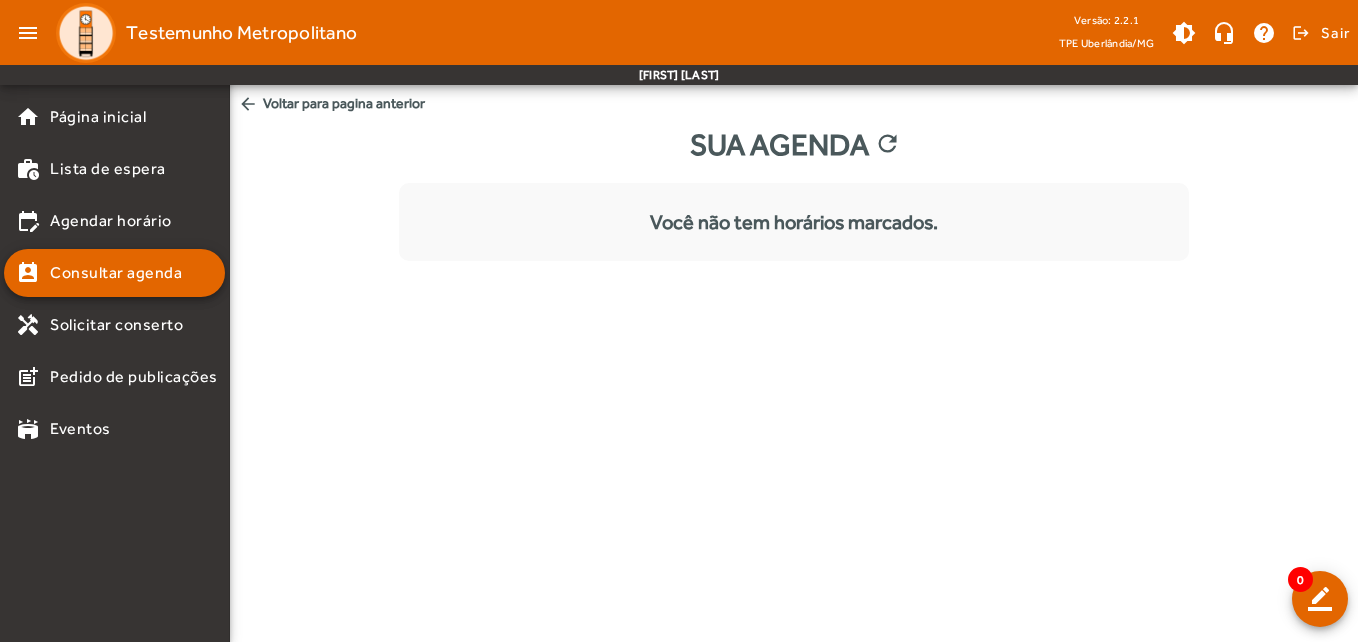click on "Você não tem horários marcados." 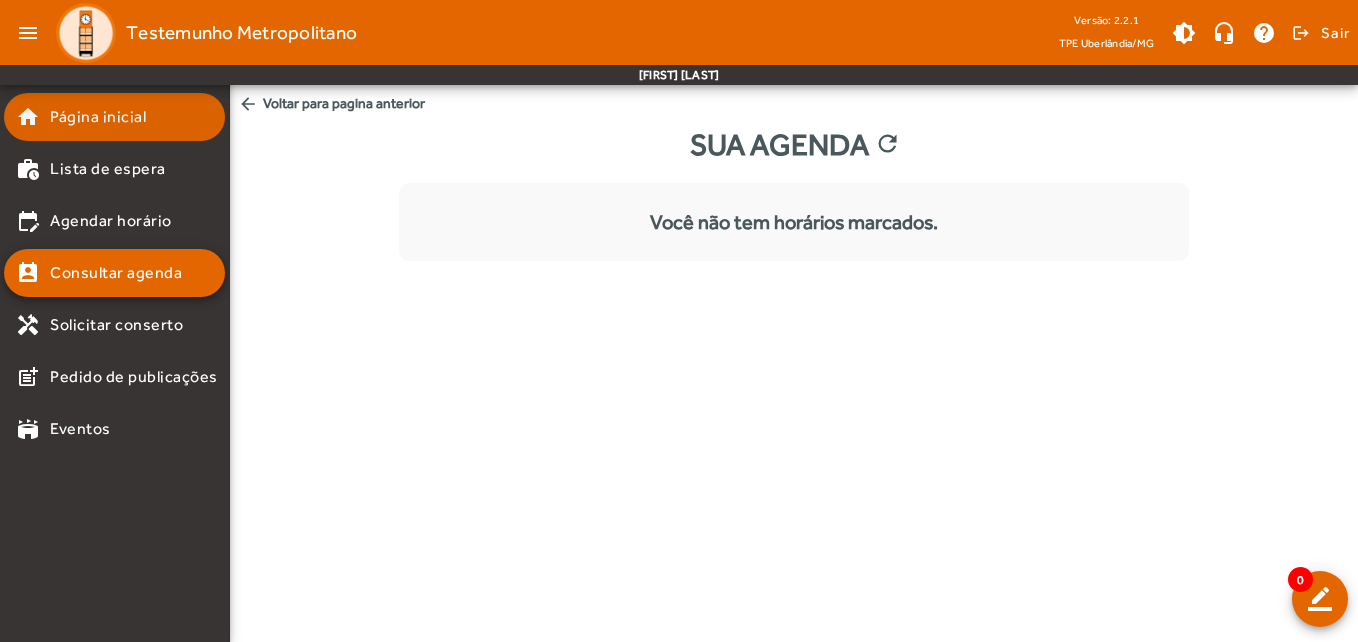 click on "Página inicial" 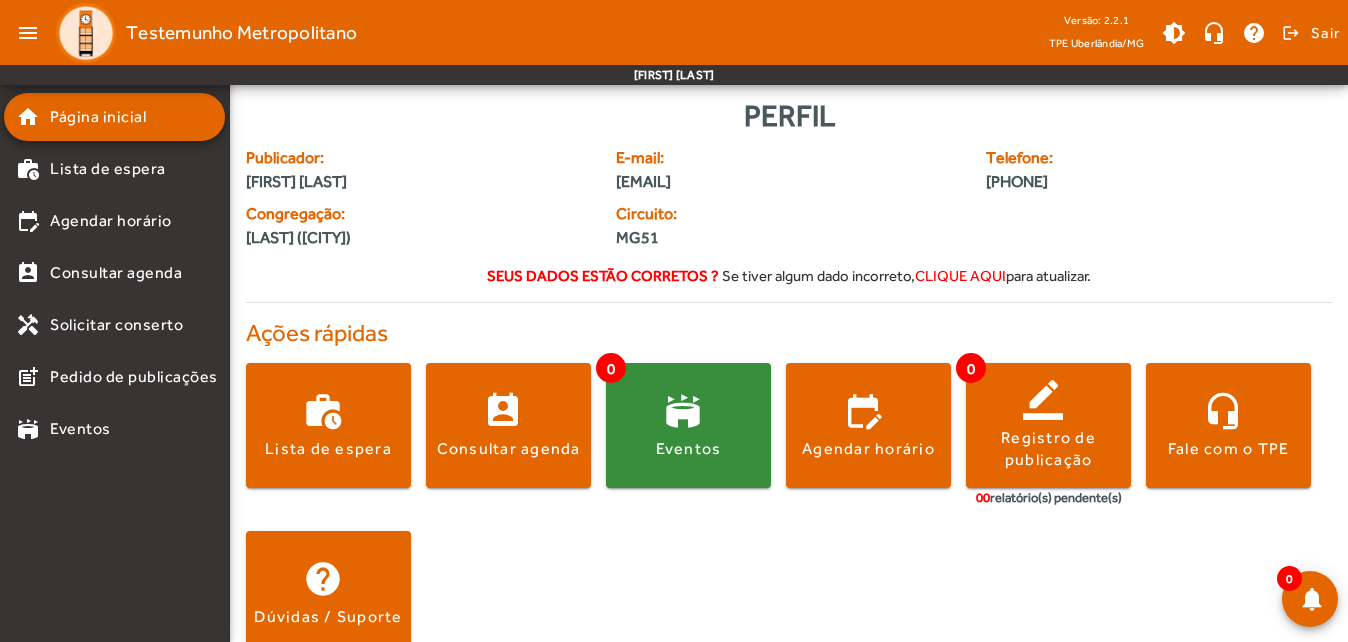 click on "Seus dados estão corretos ?" 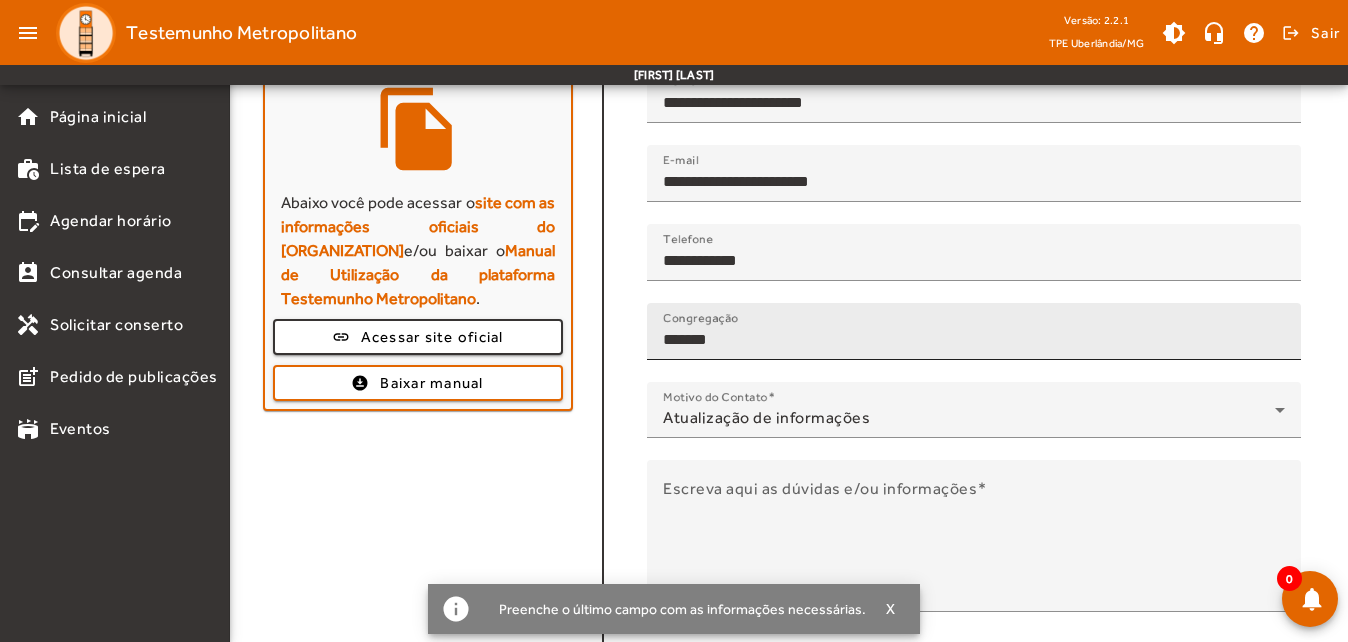 scroll, scrollTop: 263, scrollLeft: 0, axis: vertical 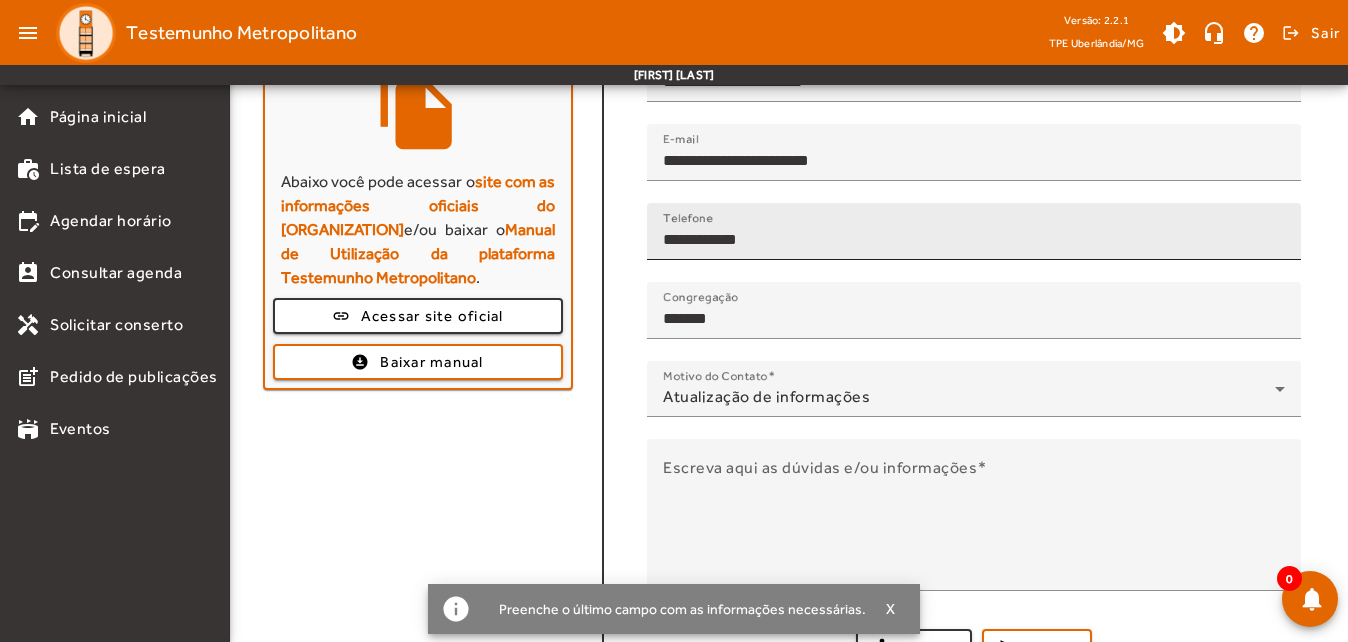 click on "**********" at bounding box center [974, 240] 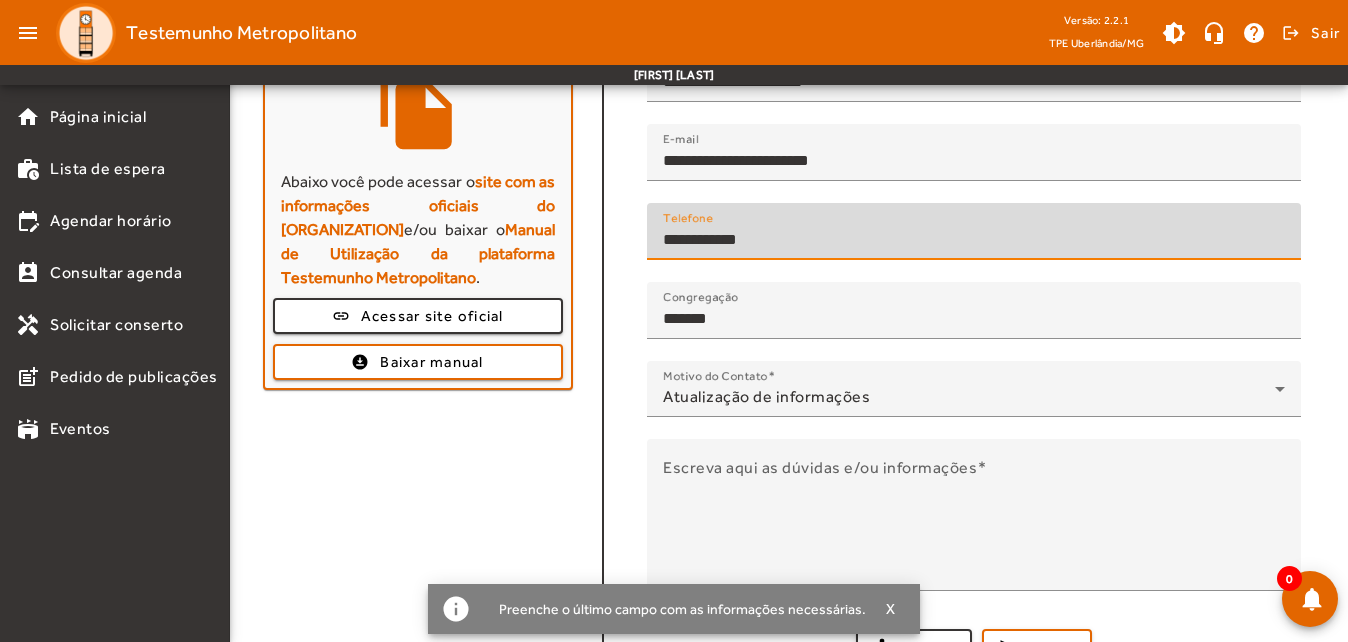 drag, startPoint x: 792, startPoint y: 240, endPoint x: 536, endPoint y: 185, distance: 261.84155 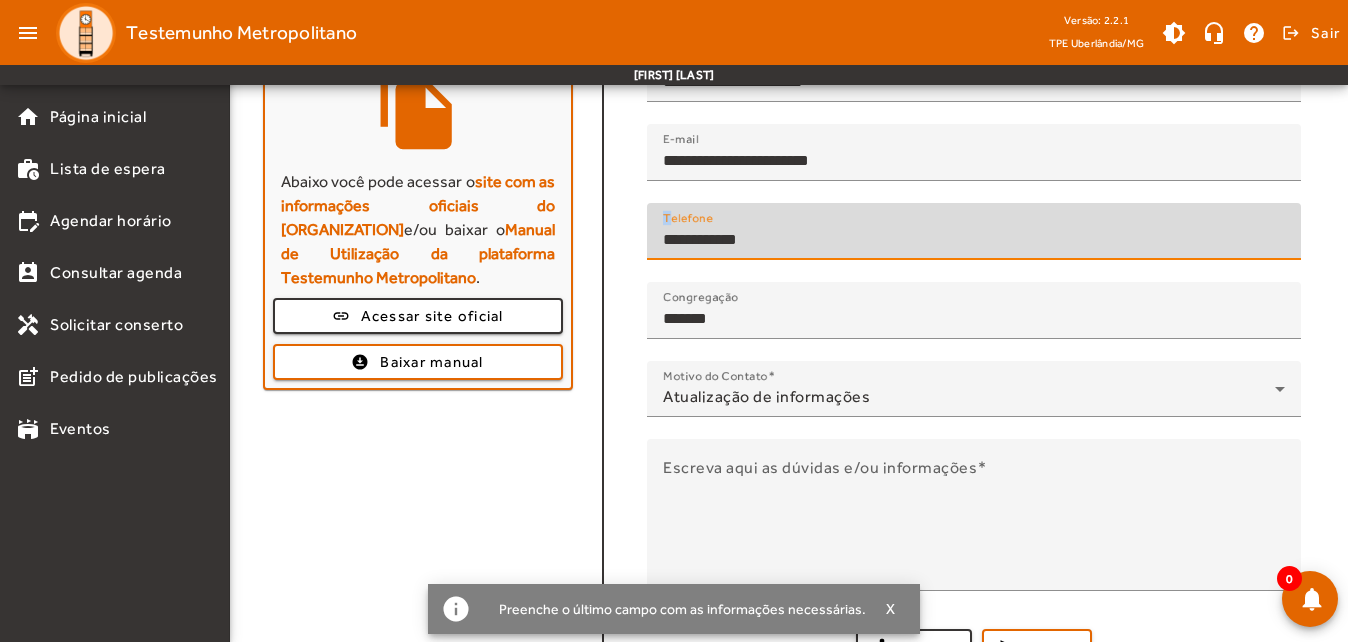 click on "Telefone" at bounding box center [688, 218] 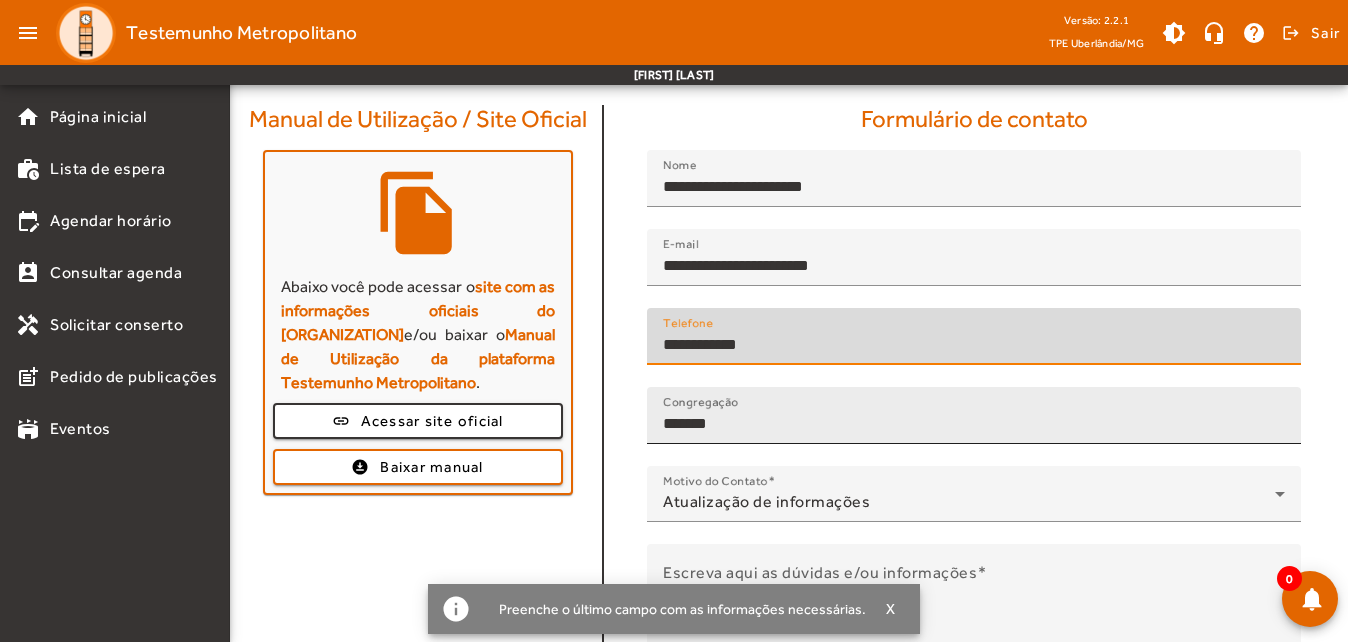 scroll, scrollTop: 290, scrollLeft: 0, axis: vertical 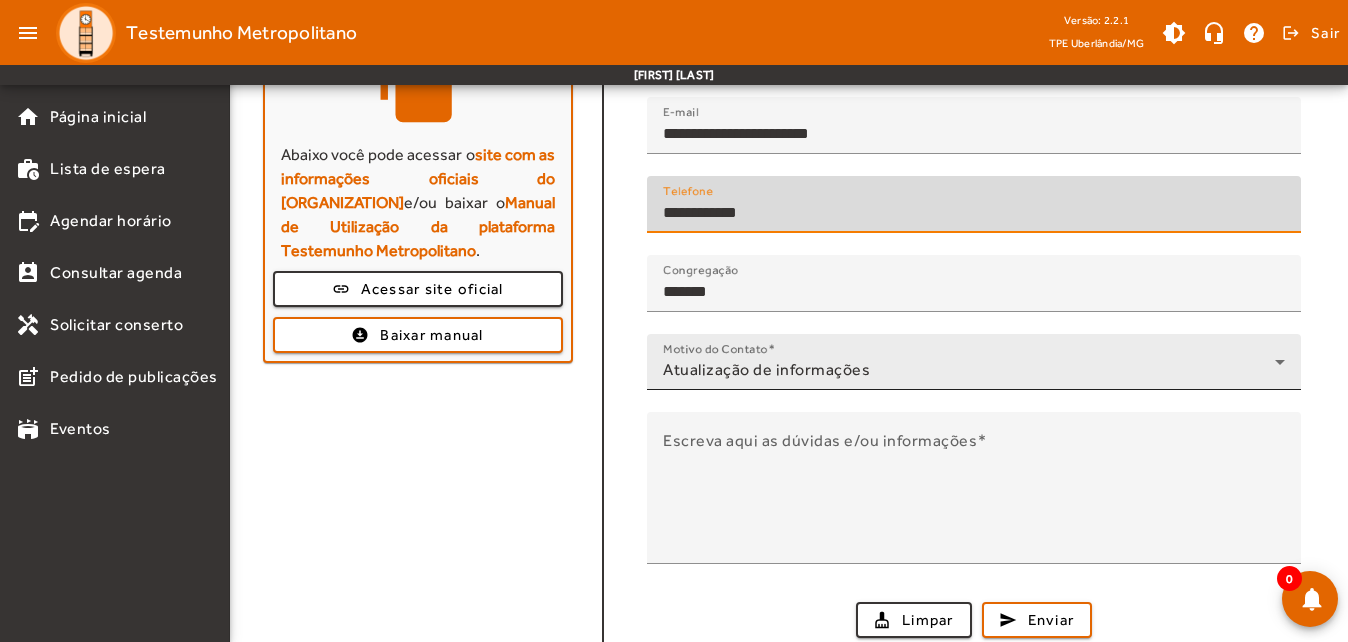 click on "Atualização de informações" at bounding box center [766, 369] 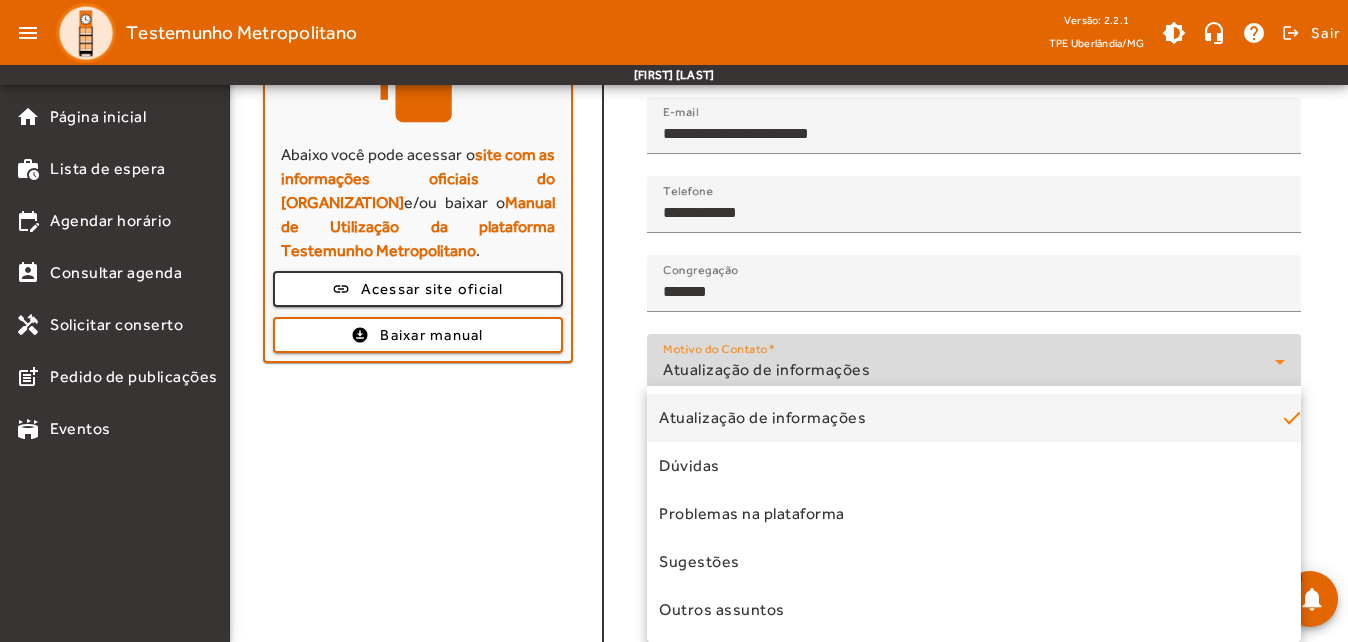 click at bounding box center [674, 321] 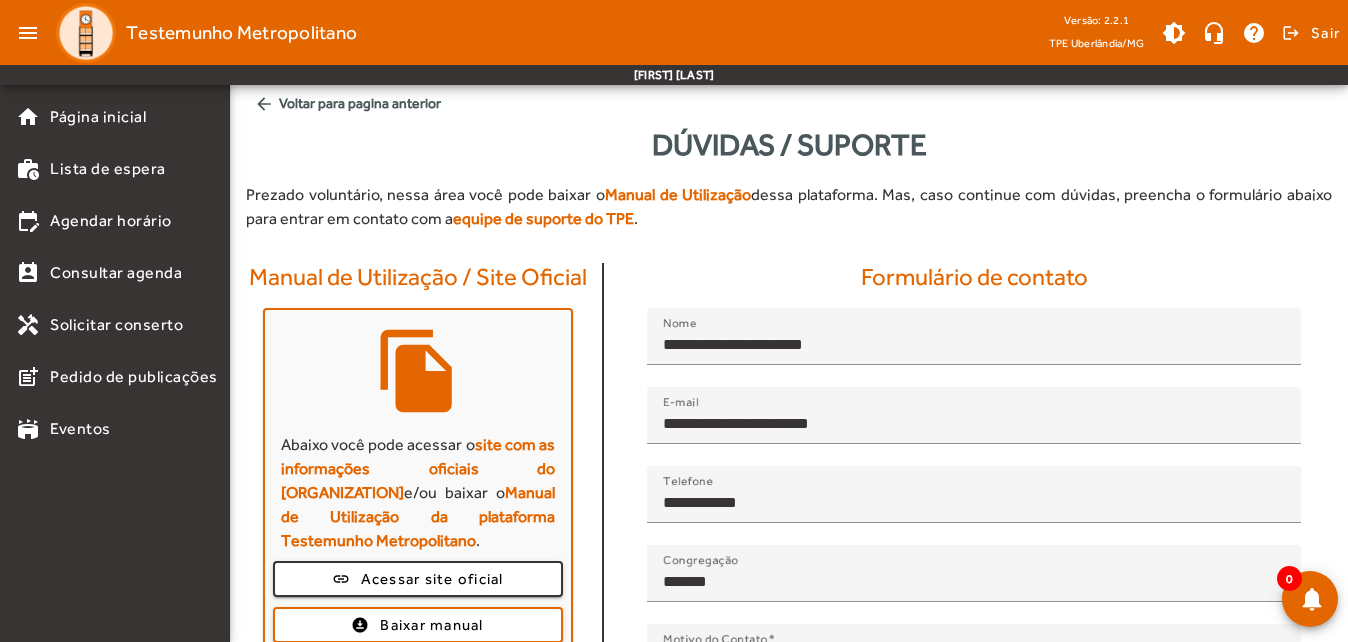 scroll, scrollTop: 290, scrollLeft: 0, axis: vertical 